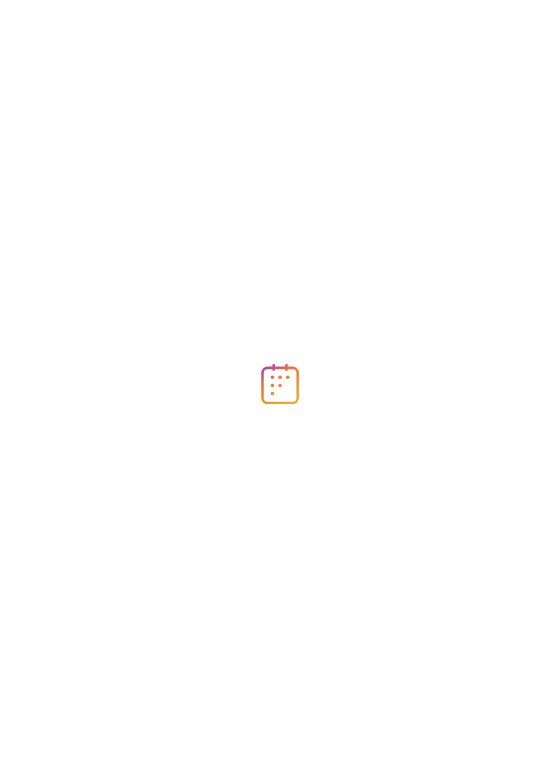 scroll, scrollTop: 0, scrollLeft: 0, axis: both 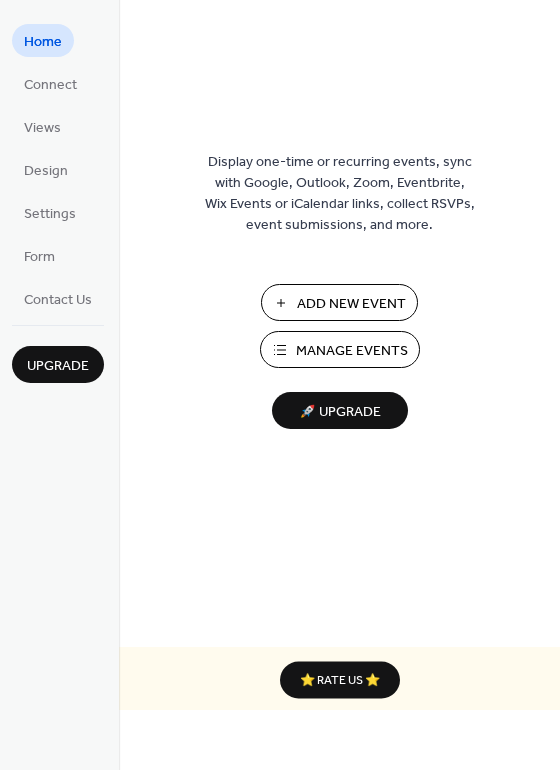 click on "Manage Events" at bounding box center (352, 351) 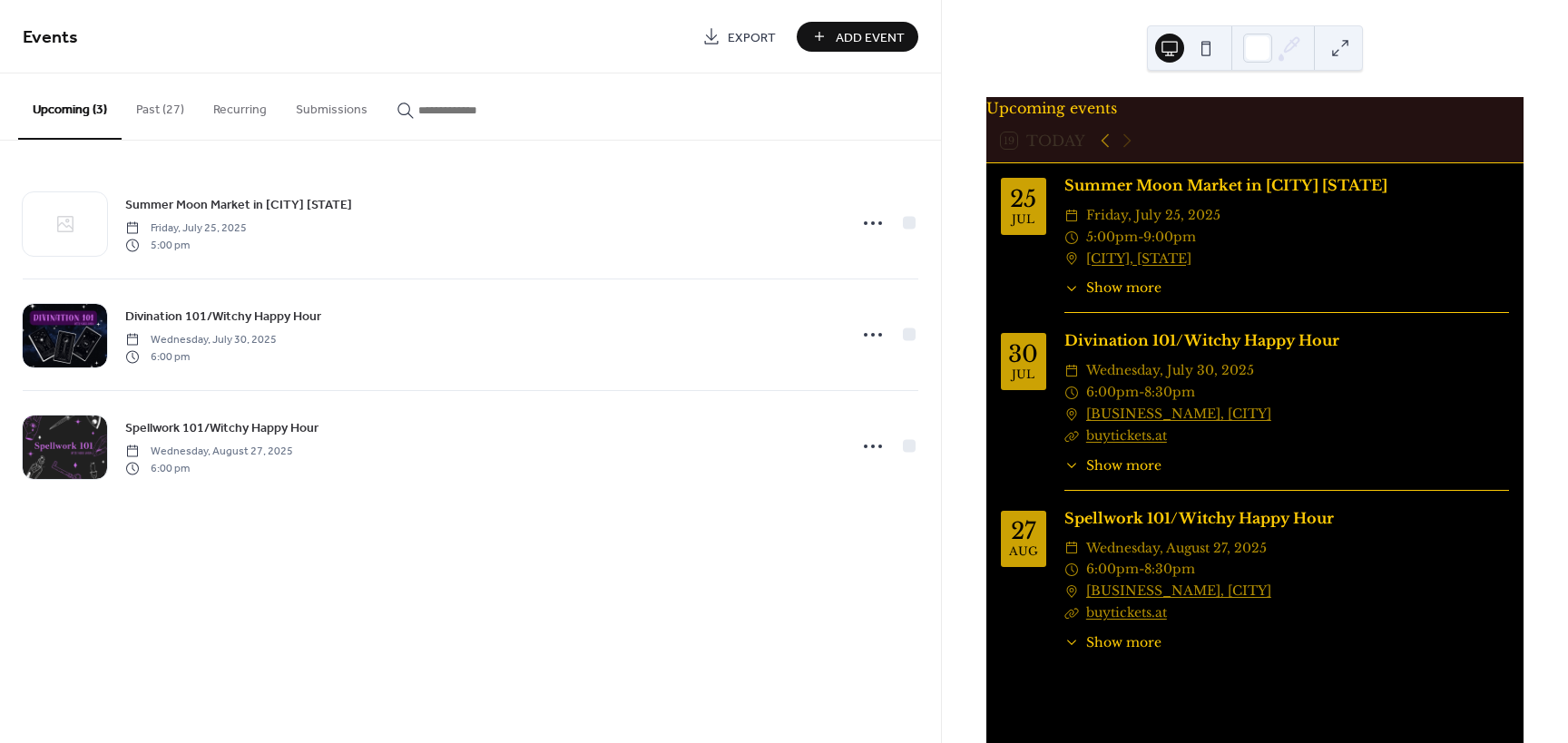 scroll, scrollTop: 0, scrollLeft: 0, axis: both 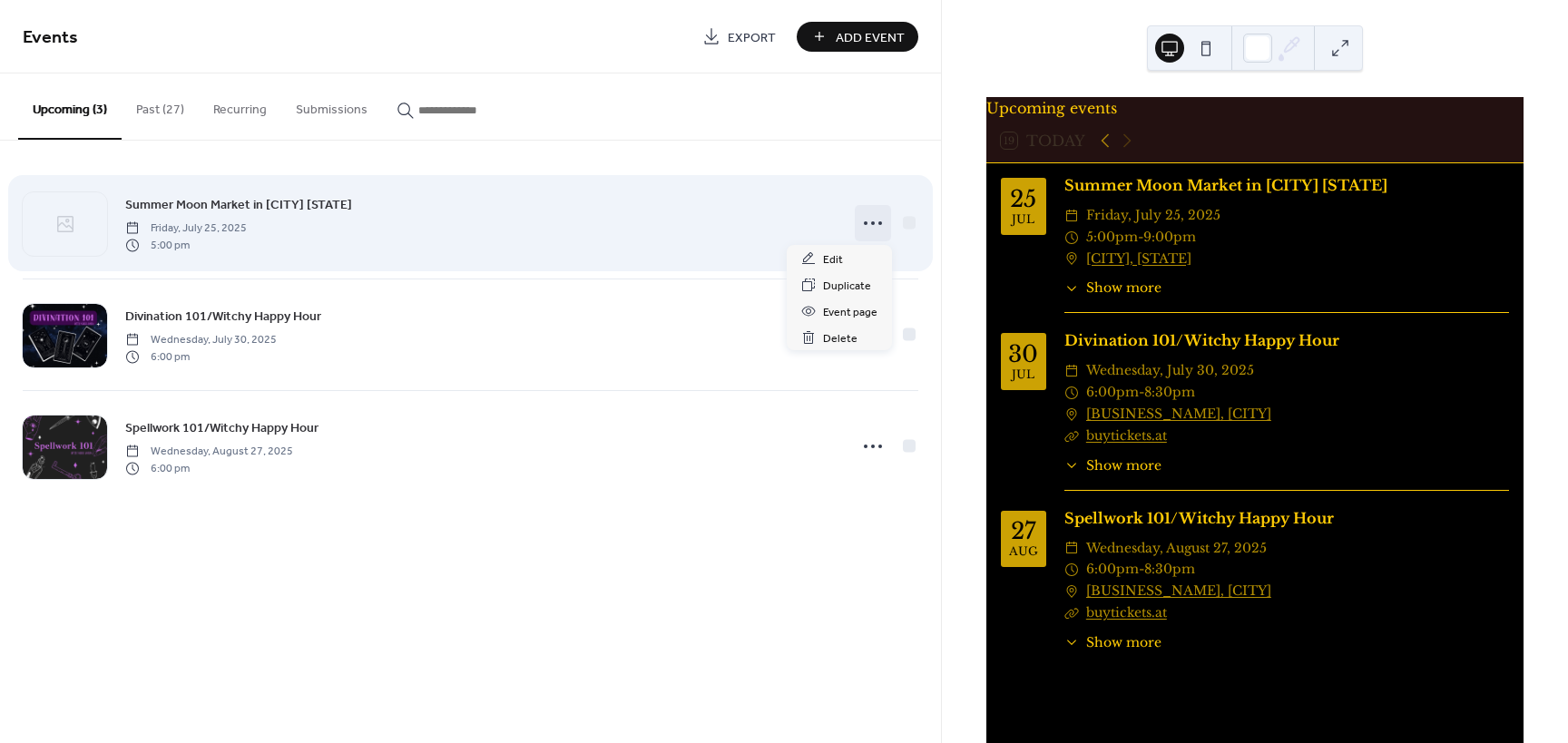 click 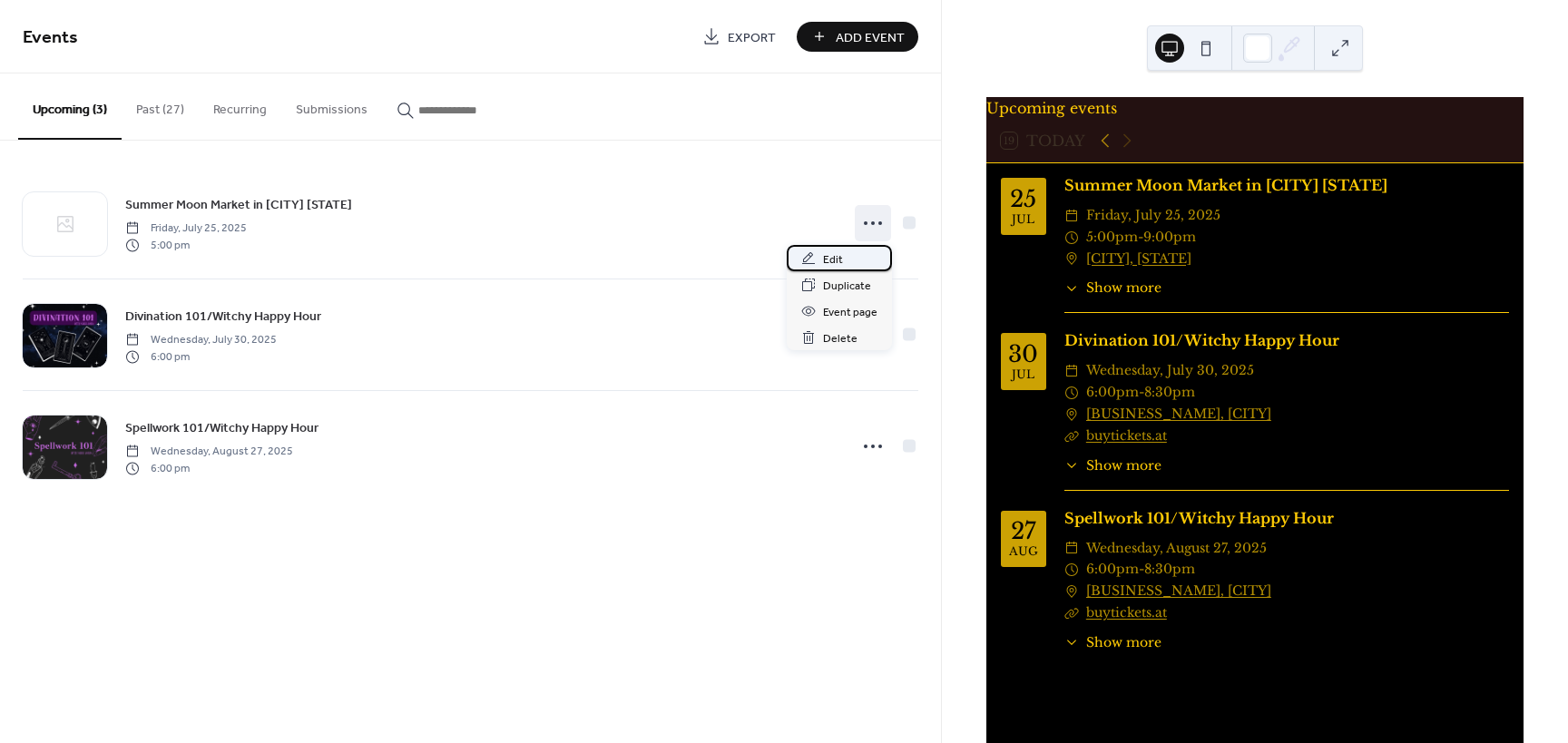 click on "Edit" at bounding box center (833, 259) 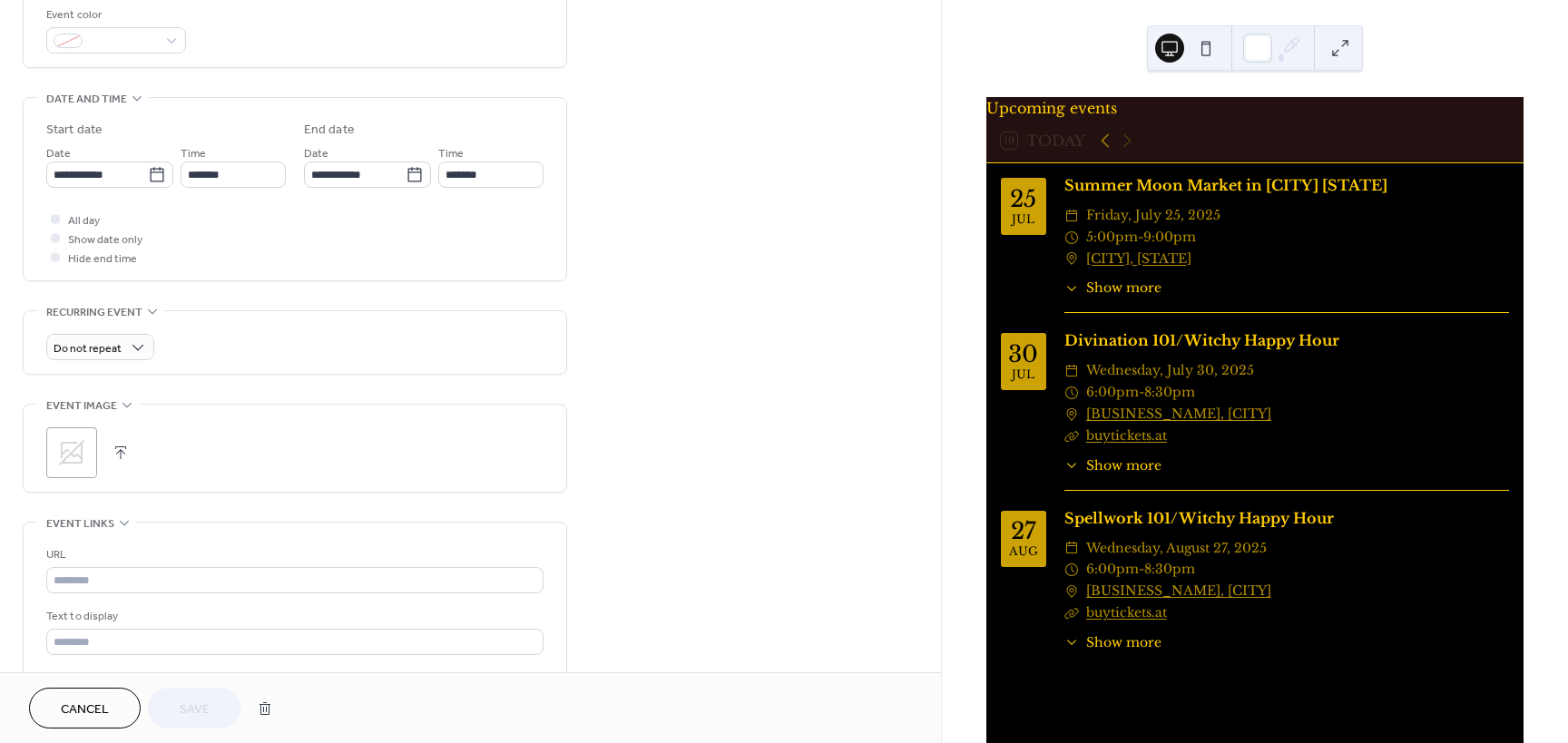 scroll, scrollTop: 544, scrollLeft: 0, axis: vertical 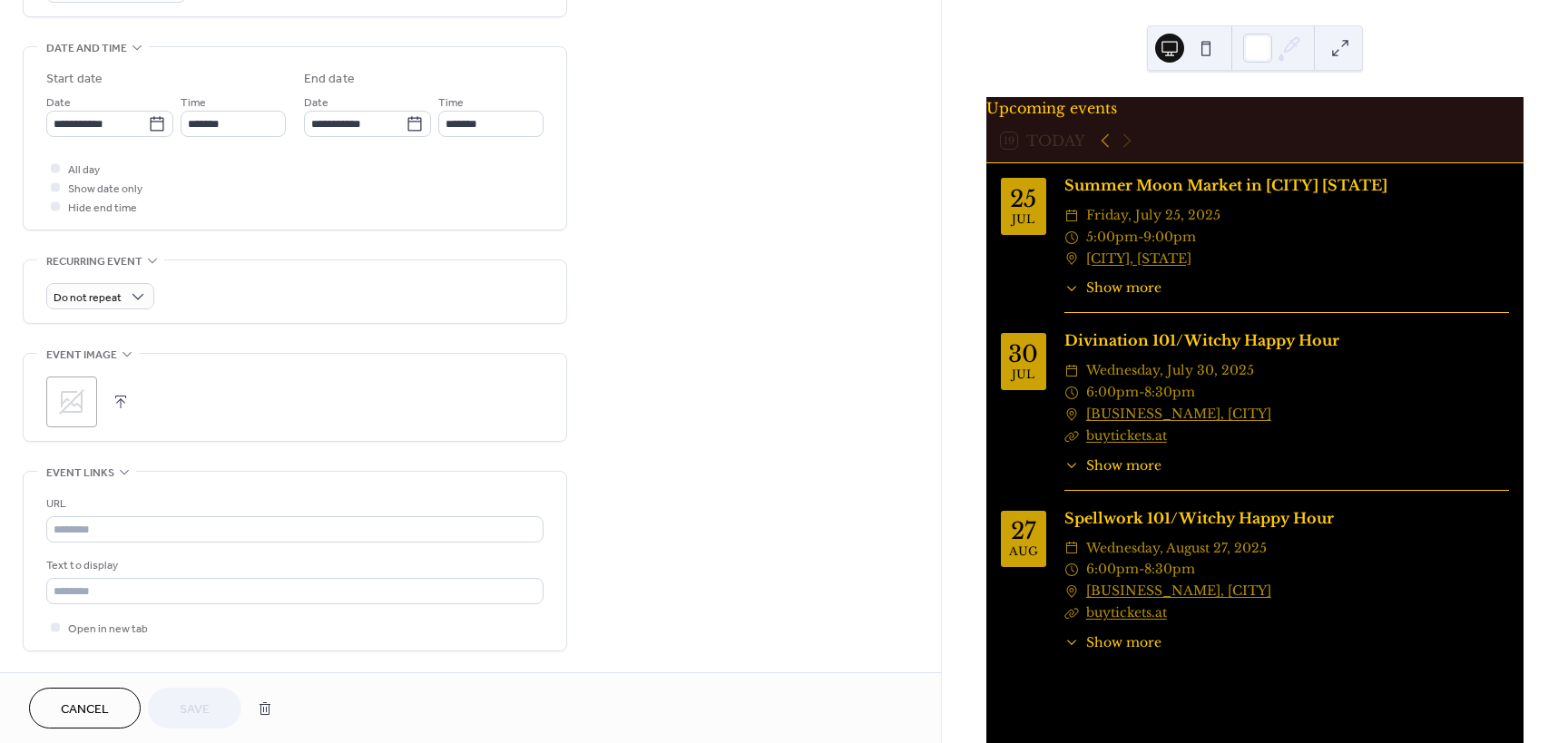 click 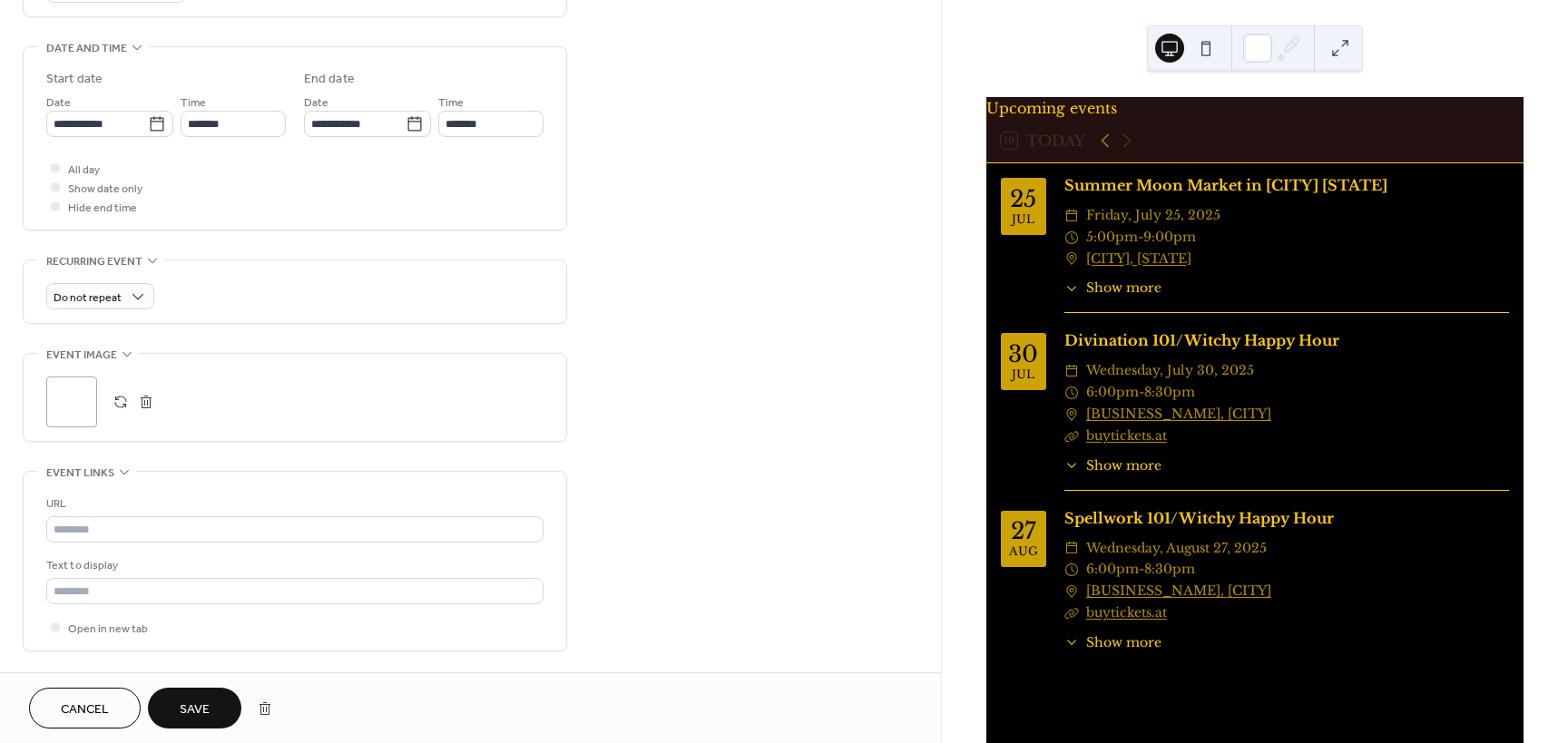 click on "Save" at bounding box center (194, 709) 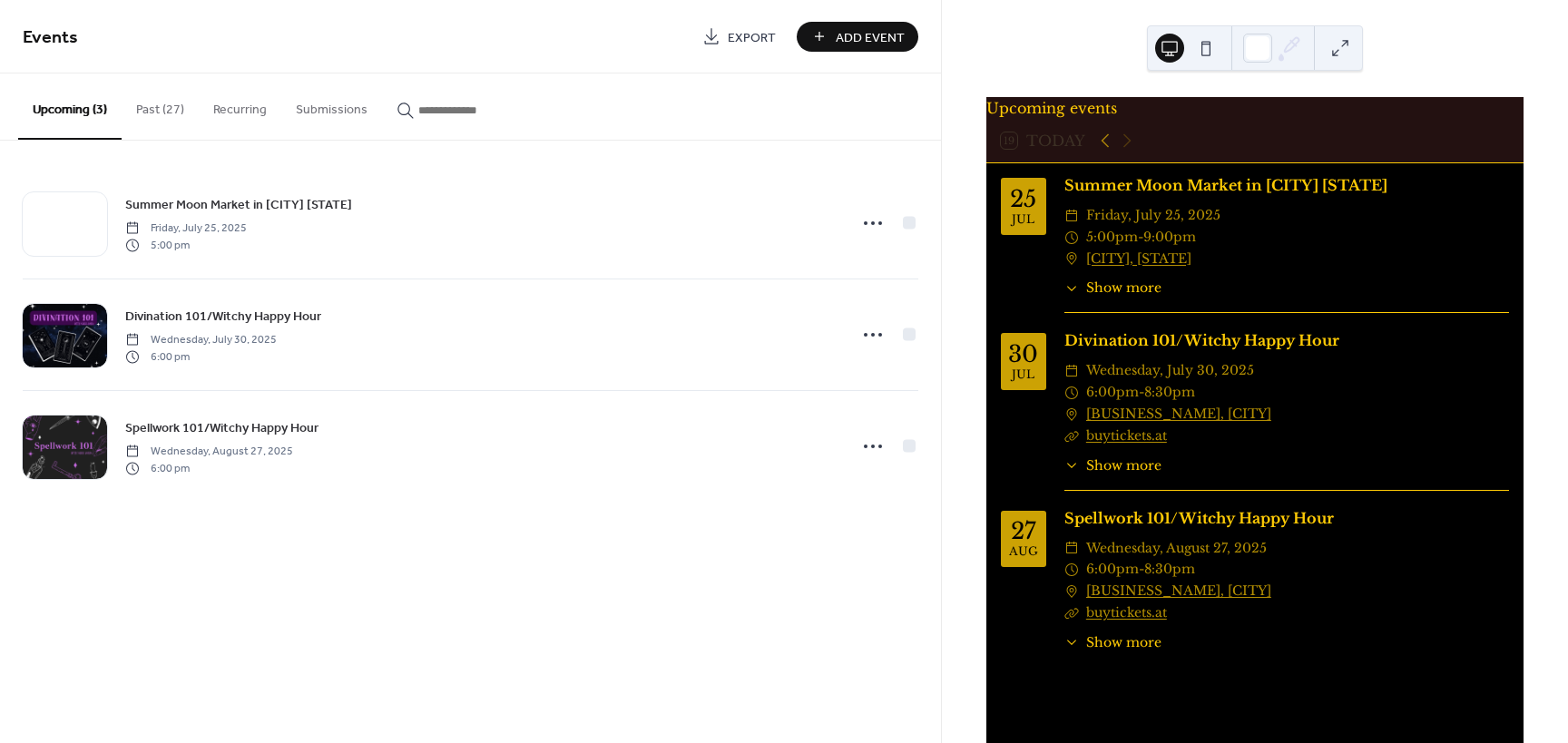 click on "Show more" at bounding box center [1123, 288] 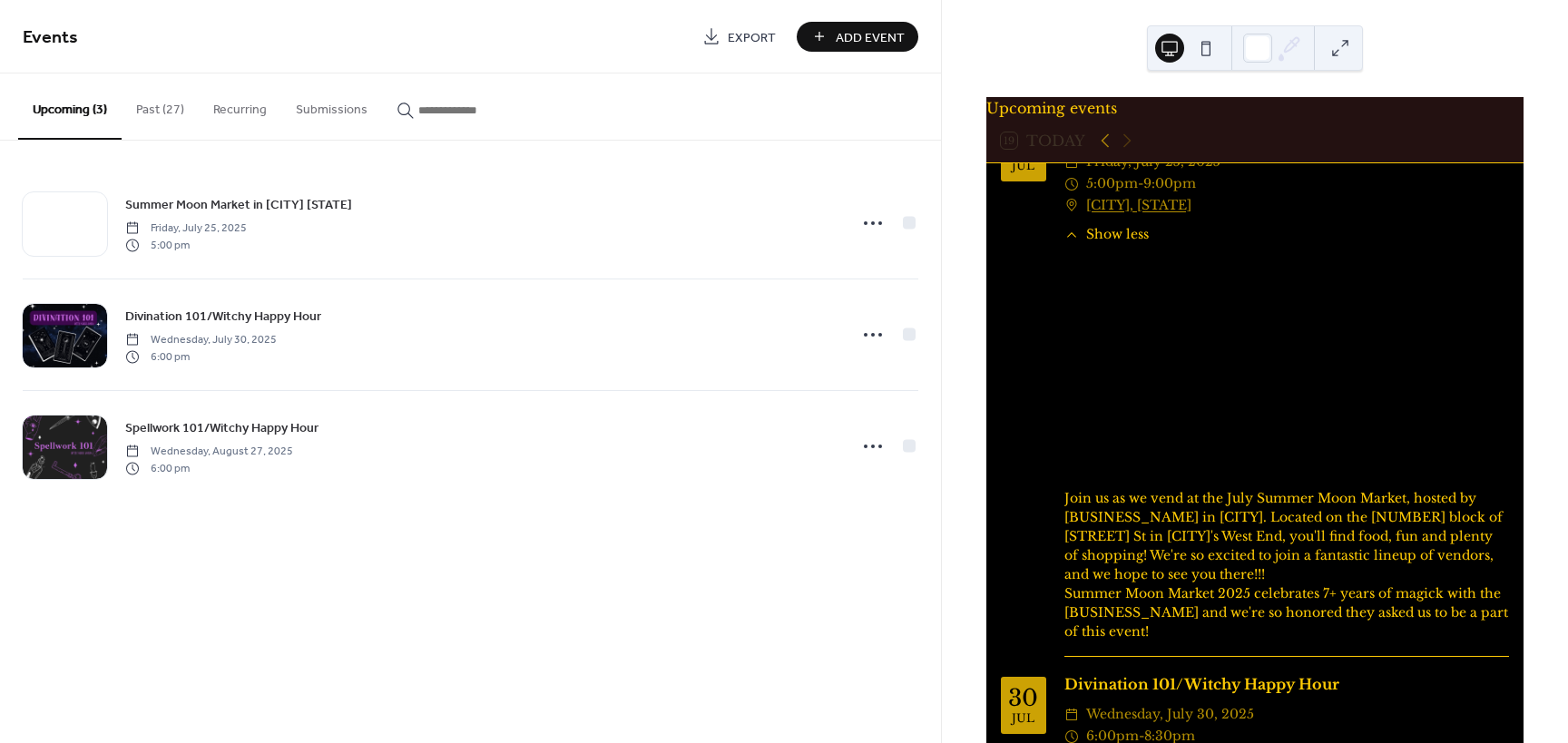 scroll, scrollTop: 0, scrollLeft: 0, axis: both 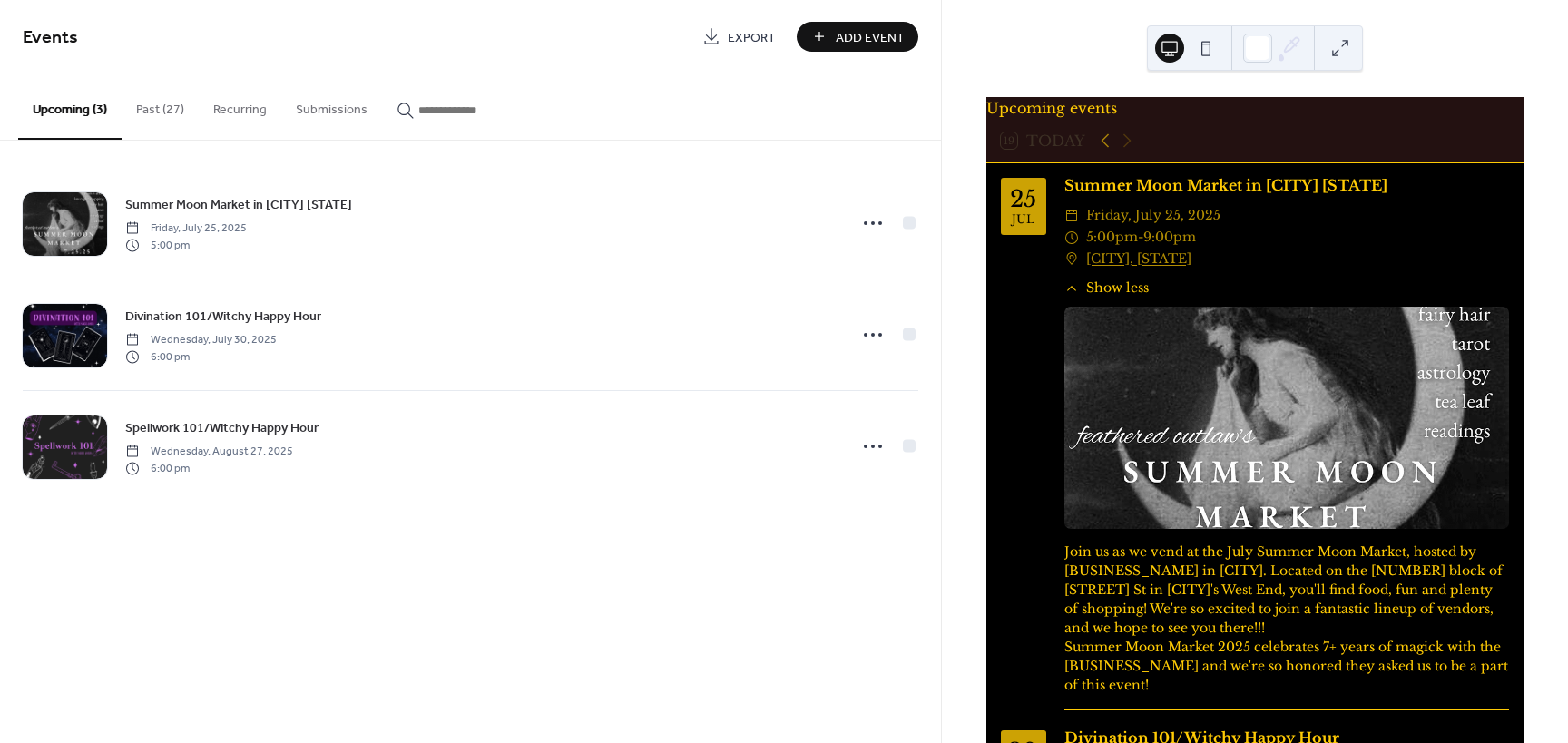 click at bounding box center (1287, 417) 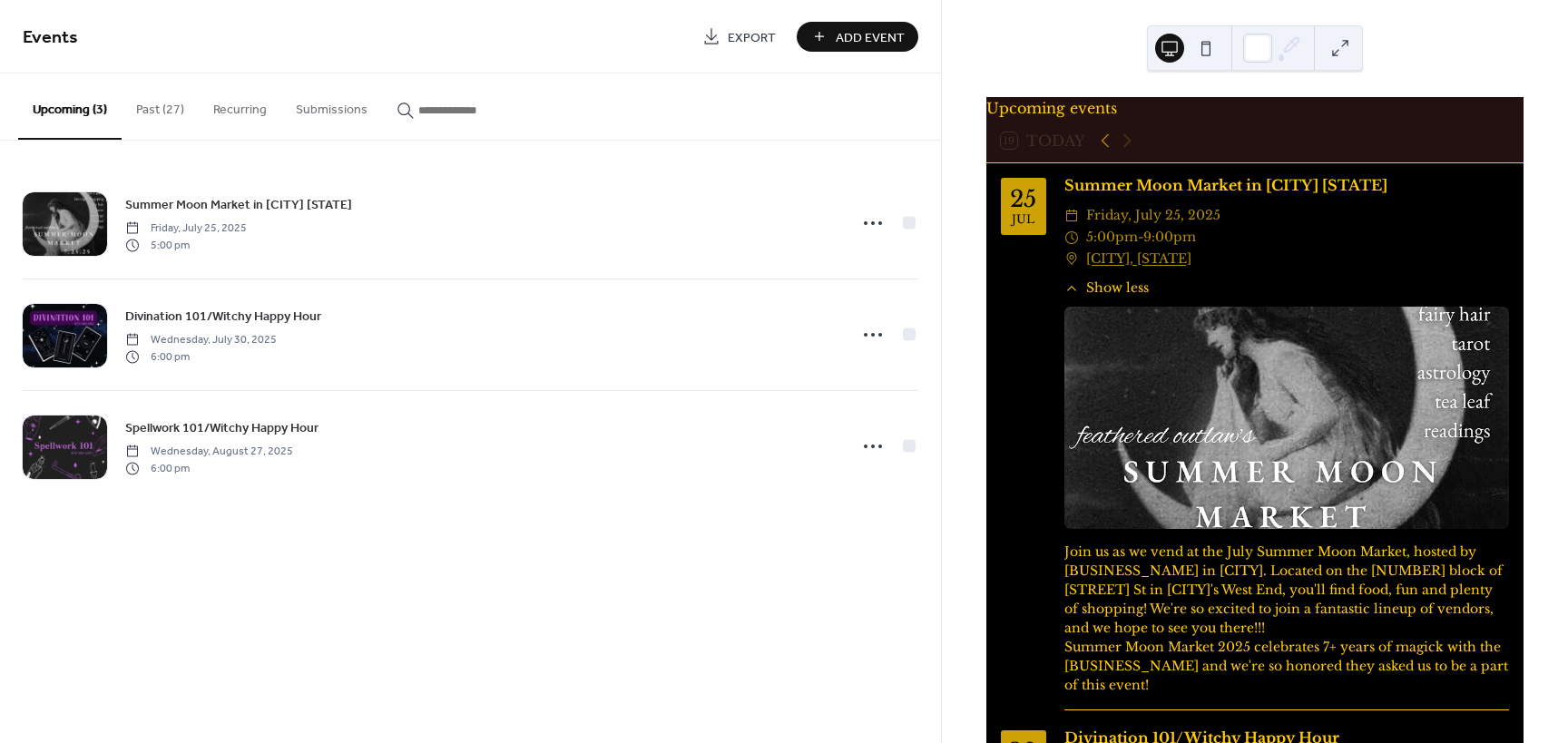 click on "Add Event" at bounding box center [858, 36] 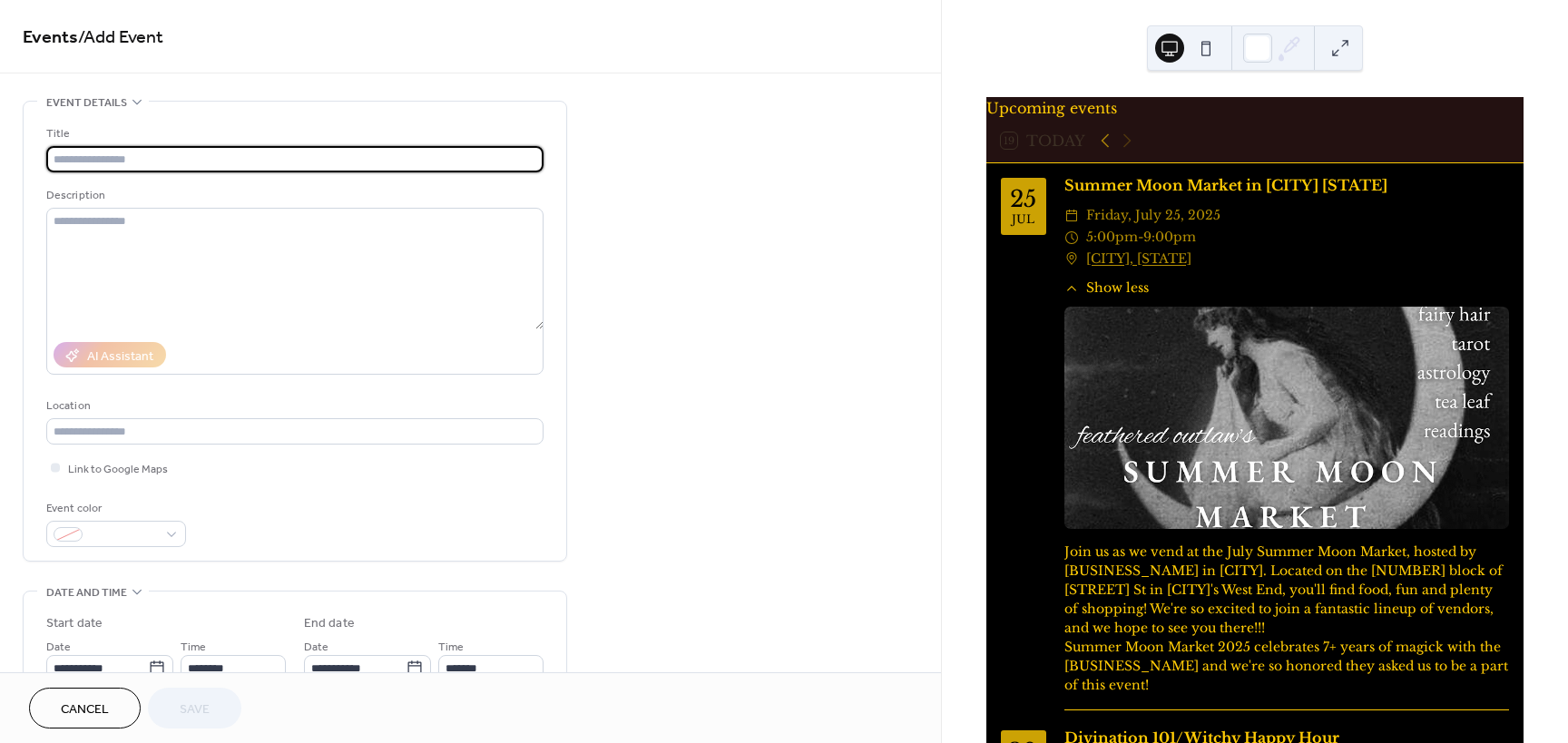 click on "Cancel" at bounding box center [84, 709] 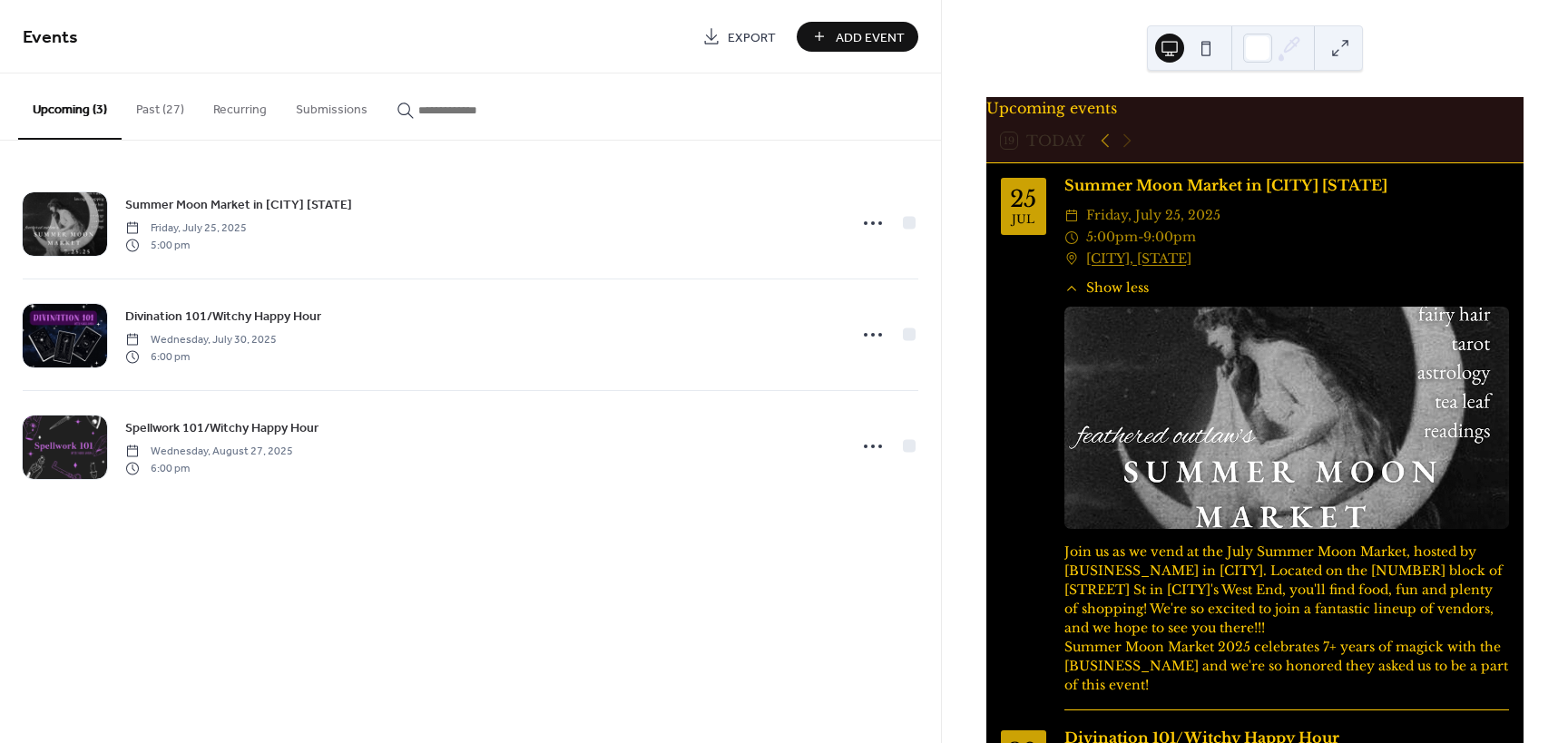 click on "Past (27)" at bounding box center [160, 105] 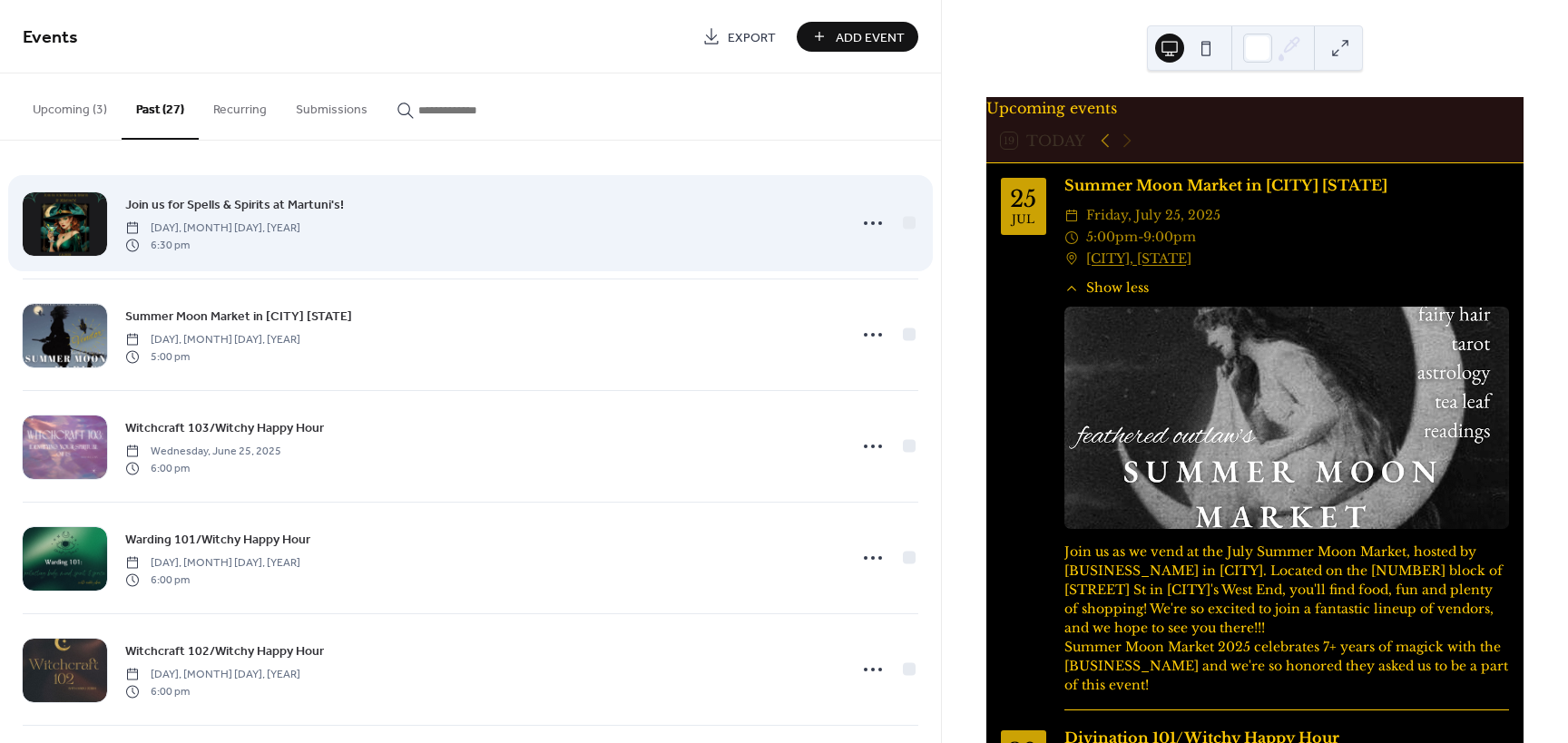 click on "Join us for Spells & Spirits at Martuni's!" at bounding box center (234, 205) 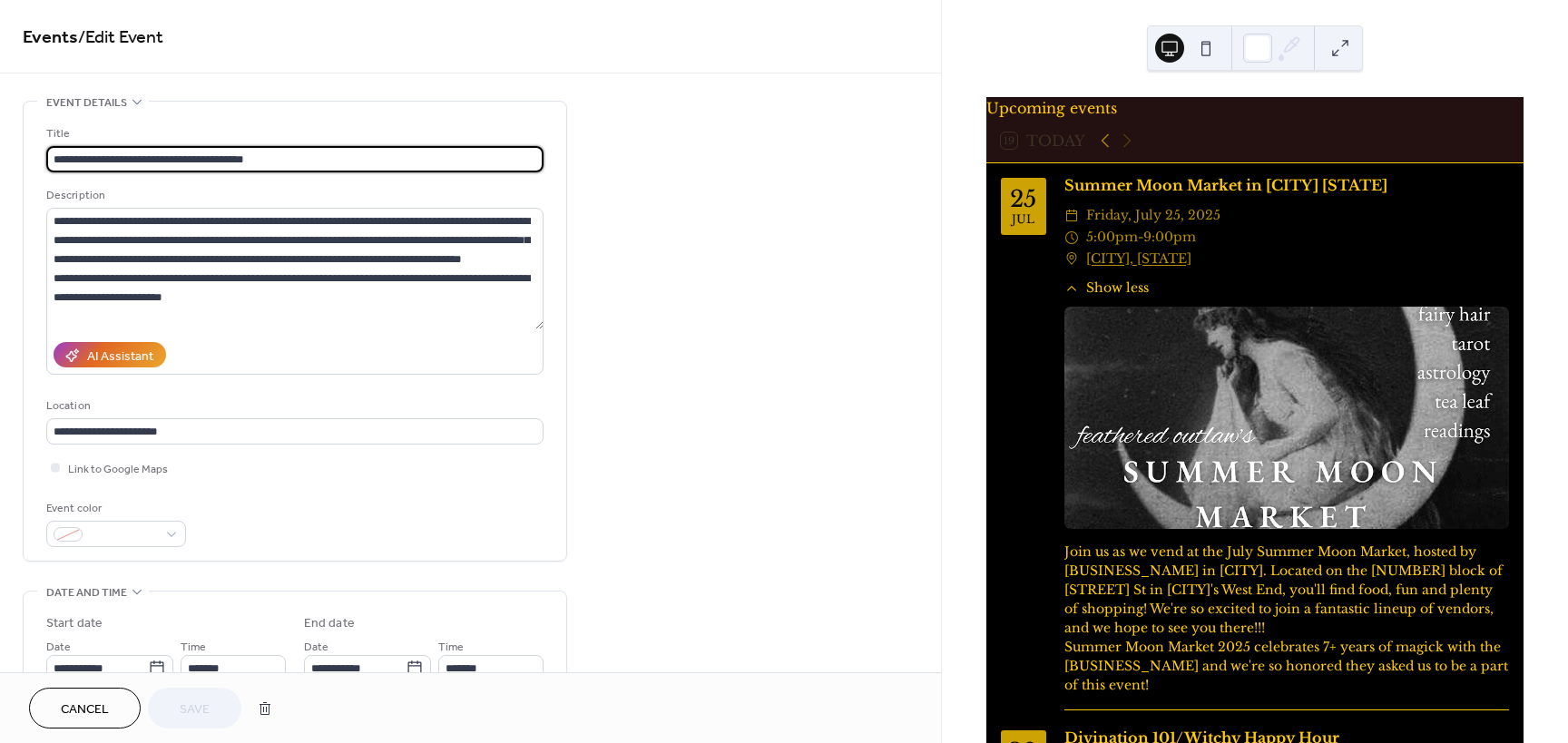 click on "Cancel" at bounding box center [84, 709] 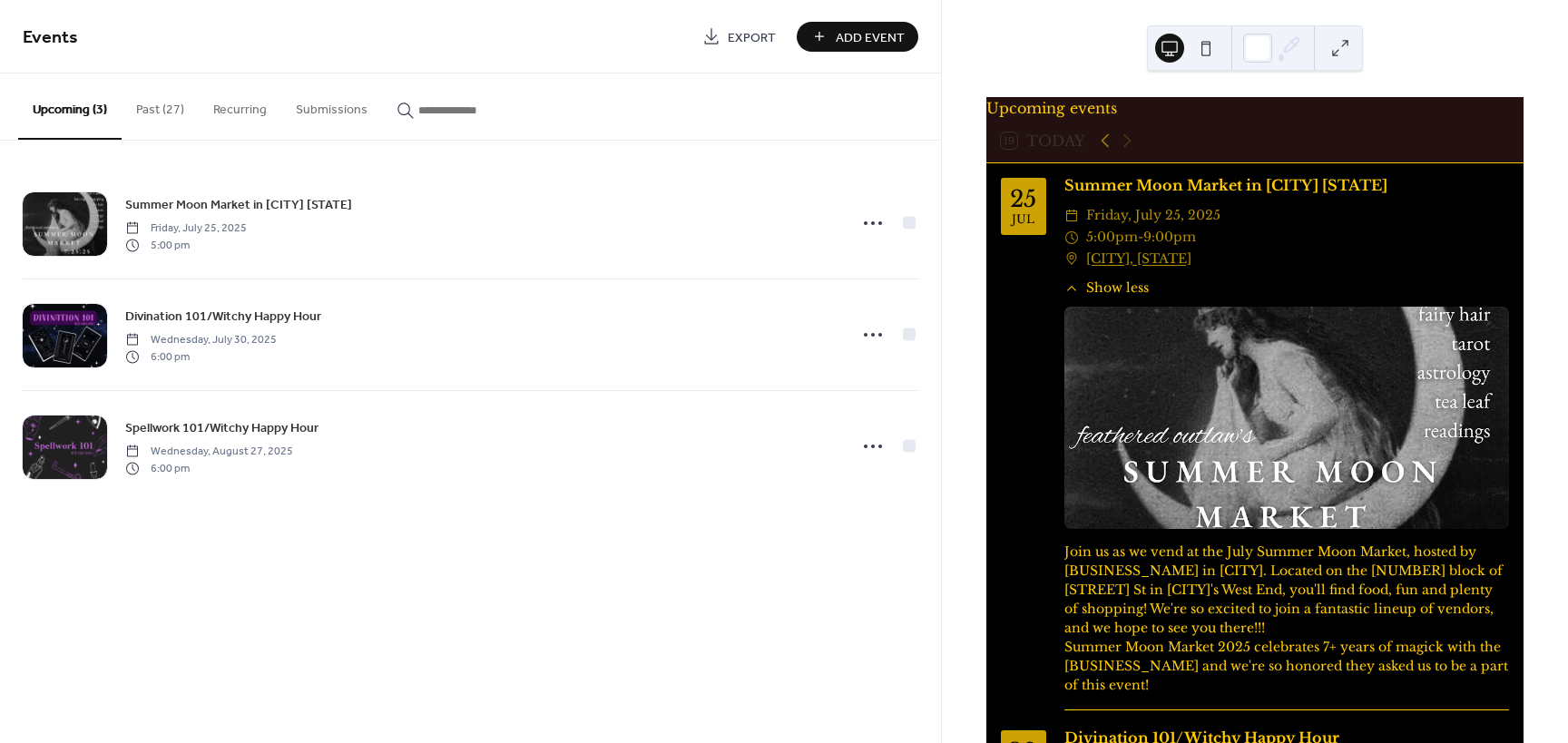 click on "Add Event" at bounding box center (870, 37) 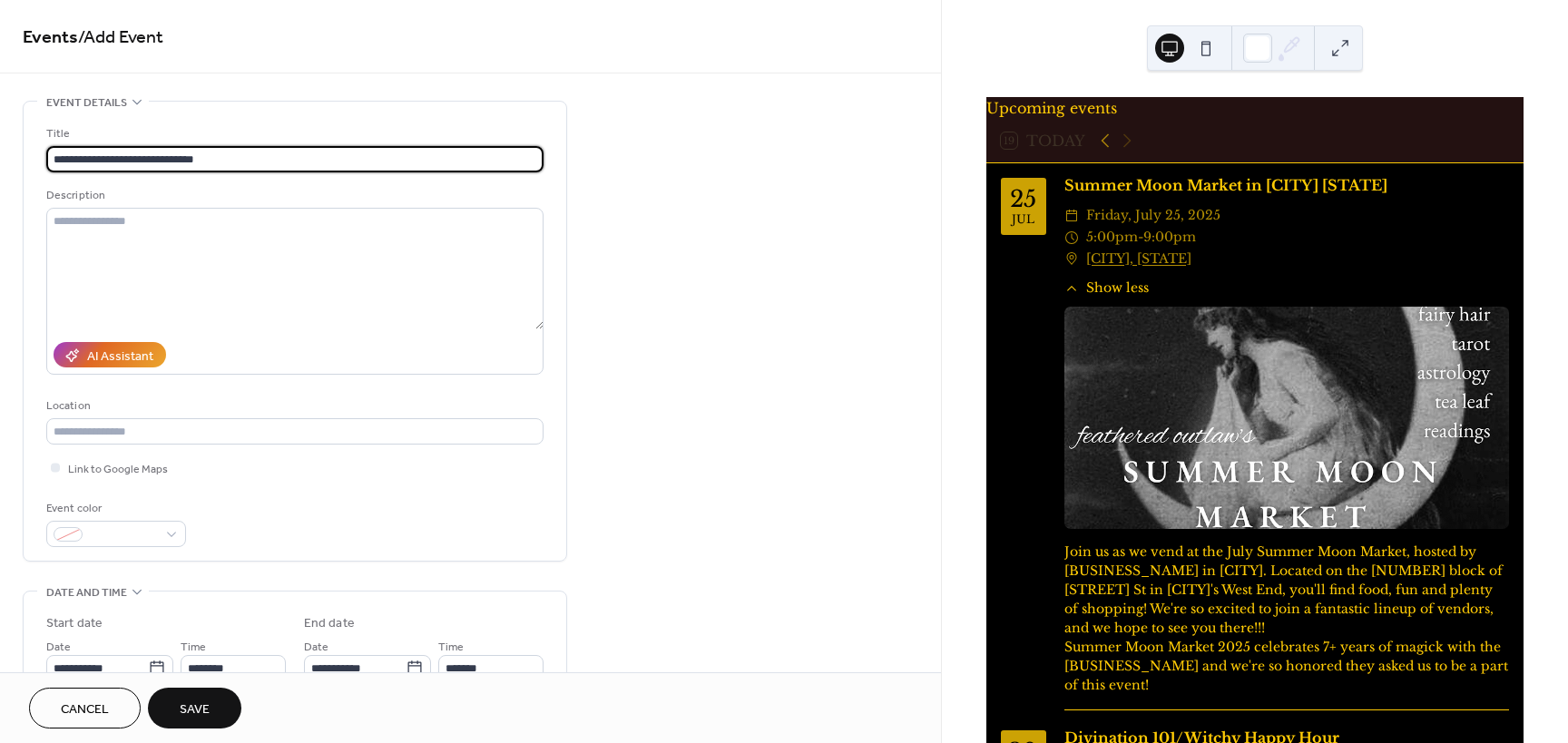 type on "**********" 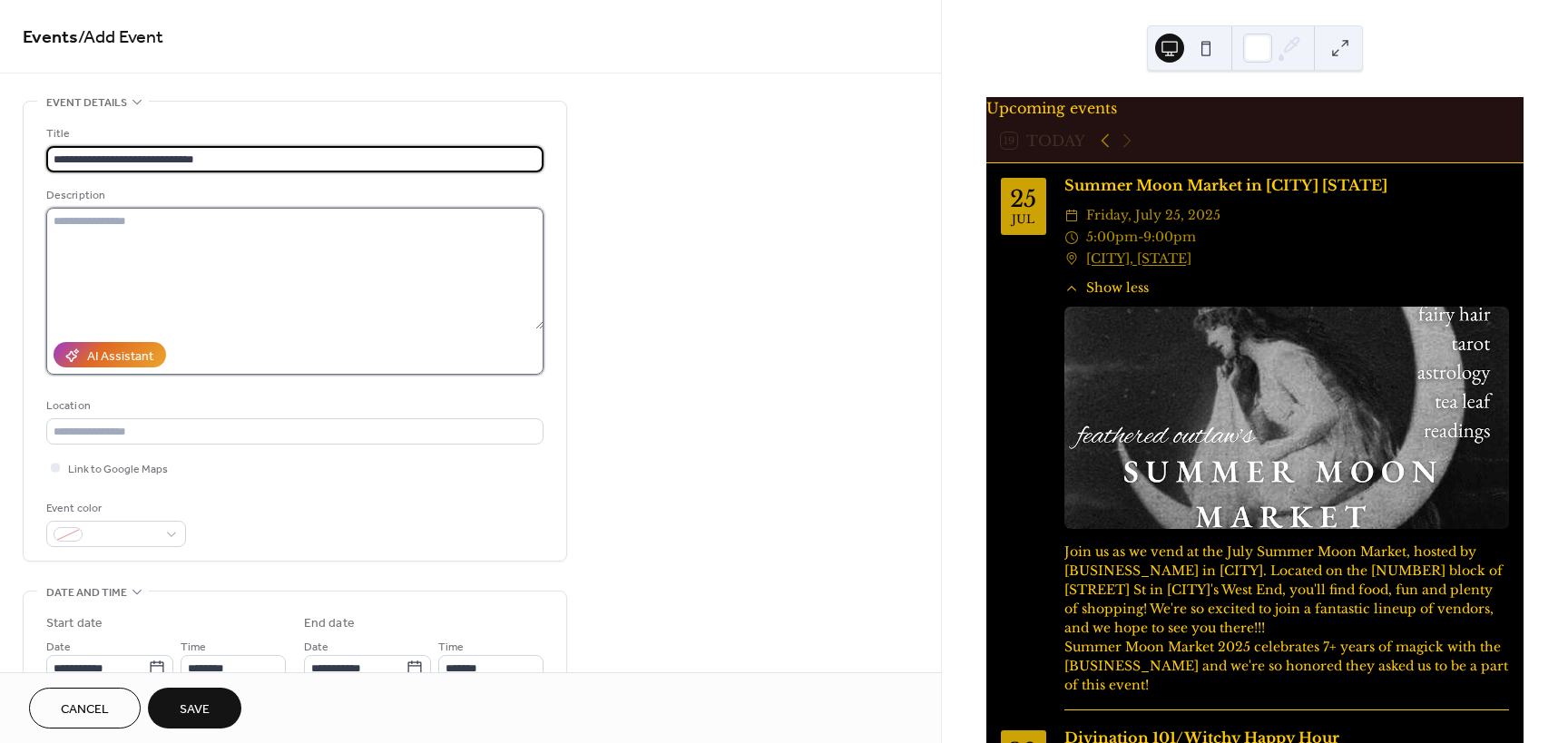 click at bounding box center (295, 269) 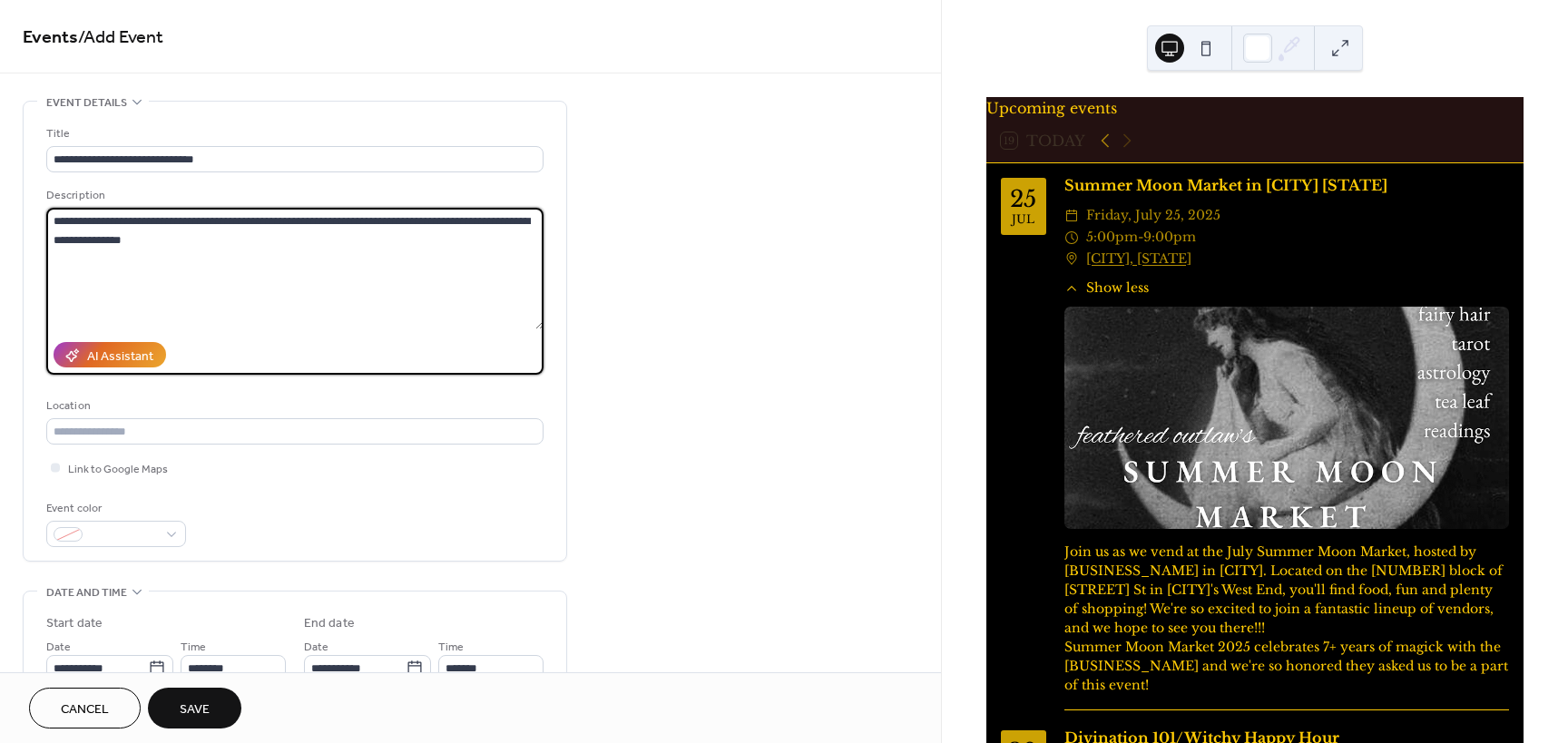 click on "**********" at bounding box center (295, 269) 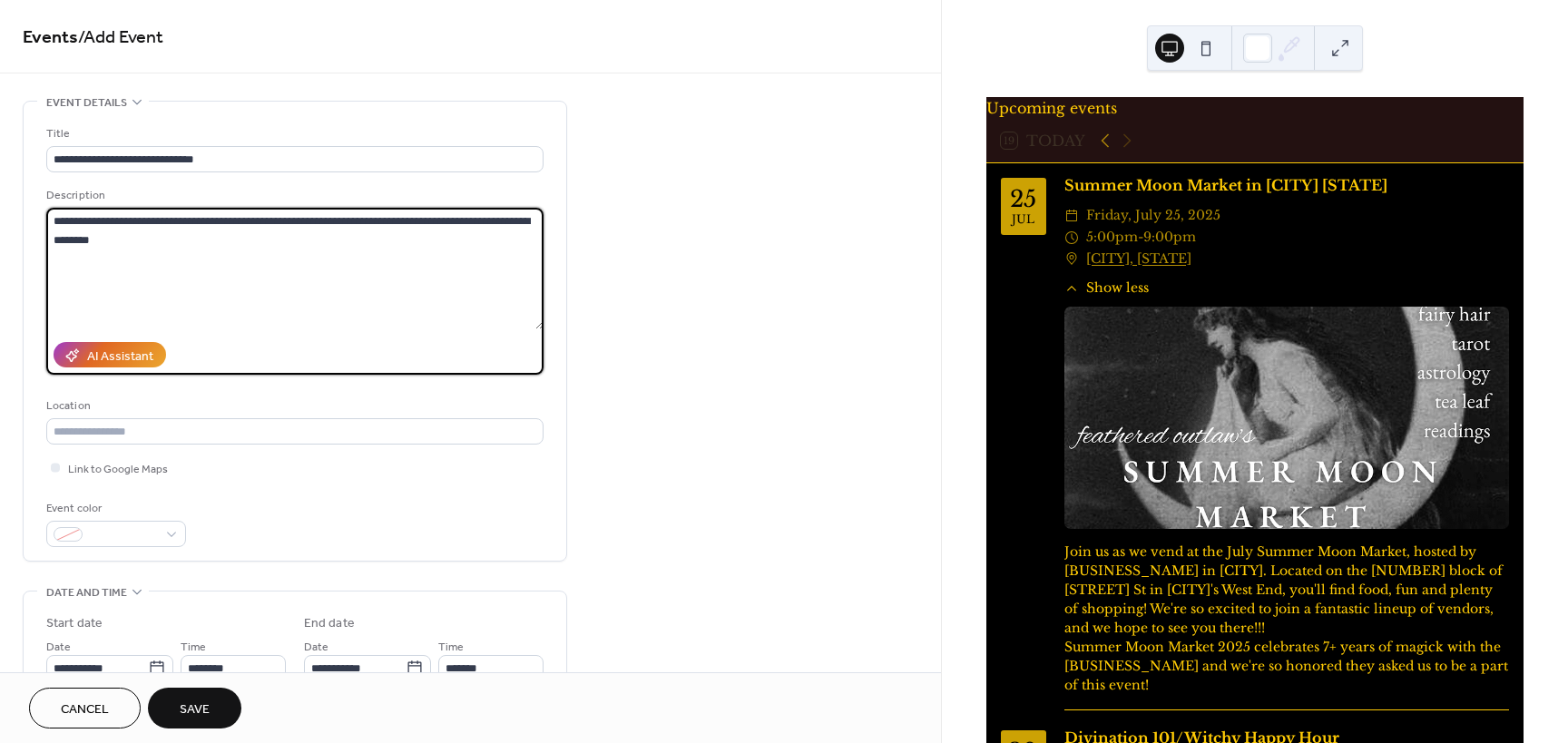 click on "**********" at bounding box center [295, 269] 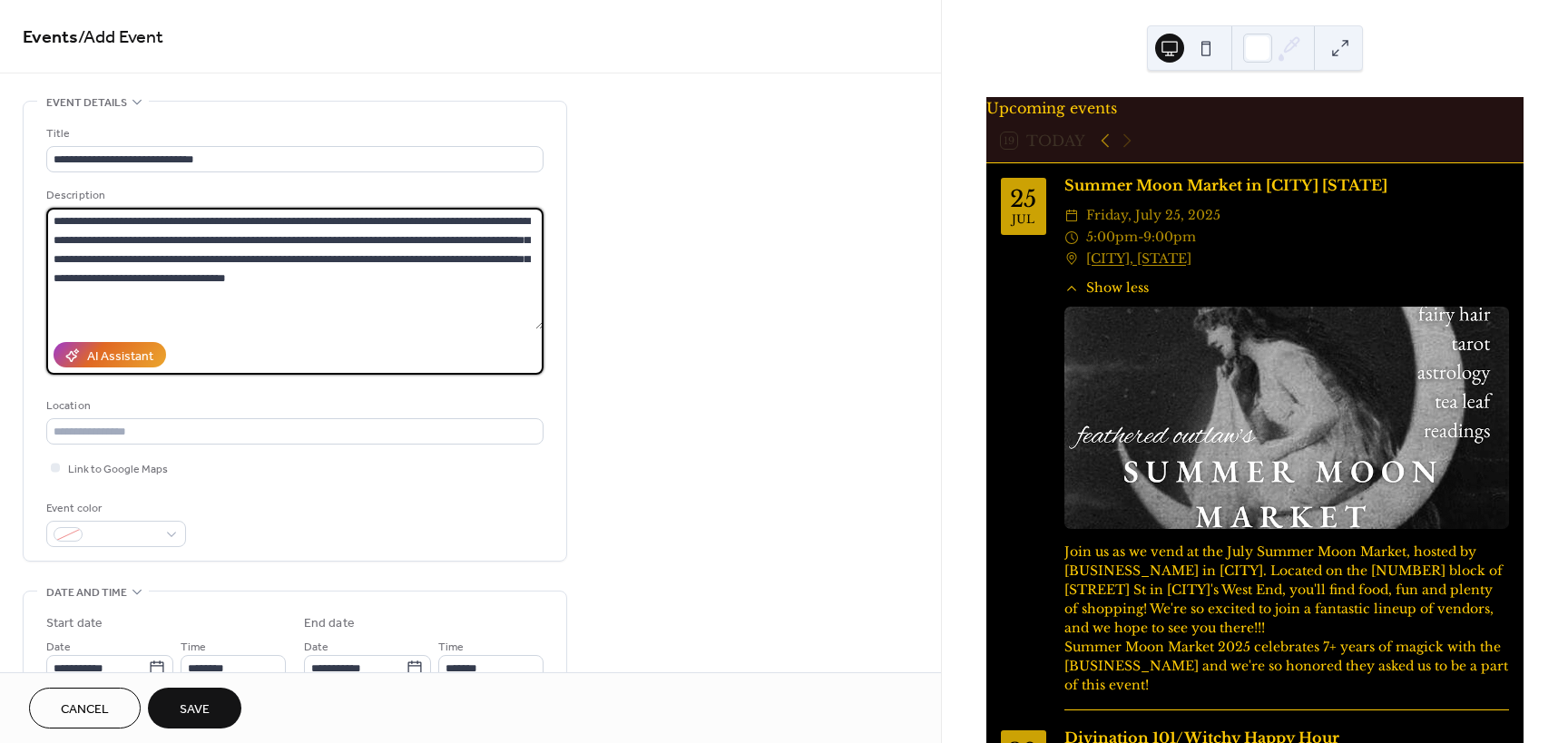 drag, startPoint x: 344, startPoint y: 288, endPoint x: 15, endPoint y: 220, distance: 335.9539 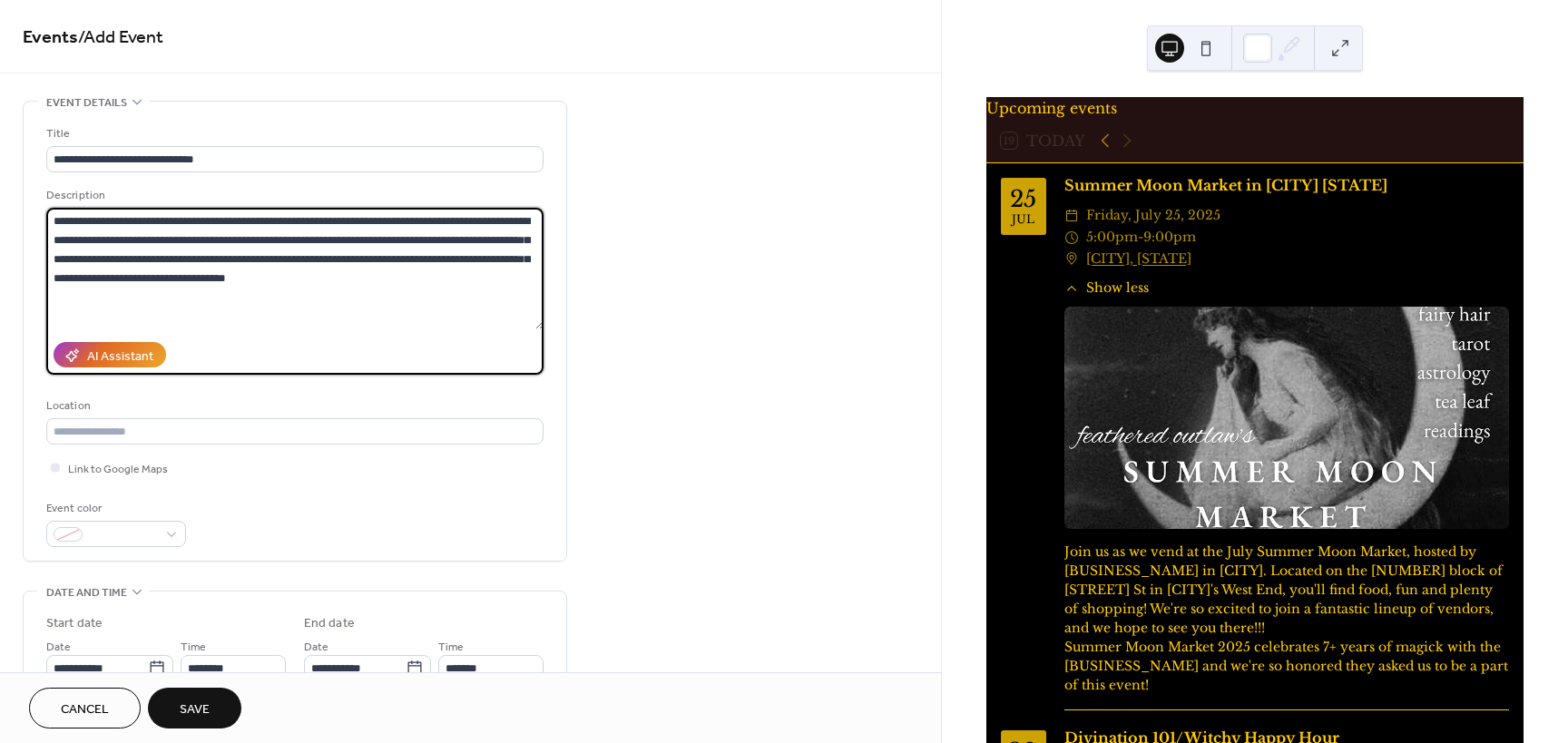 click on "**********" at bounding box center (470, 792) 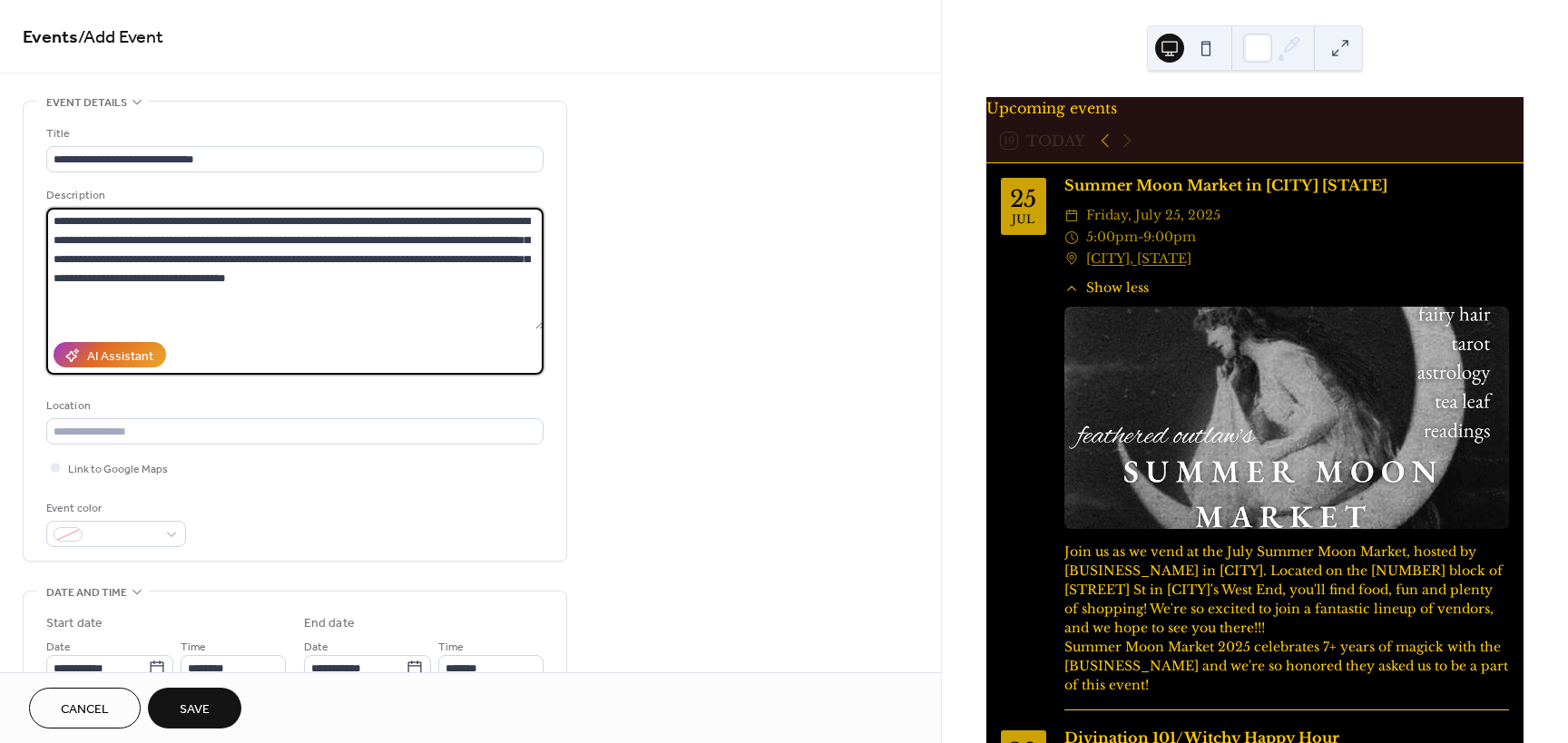 drag, startPoint x: 338, startPoint y: 275, endPoint x: 97, endPoint y: 295, distance: 241.82845 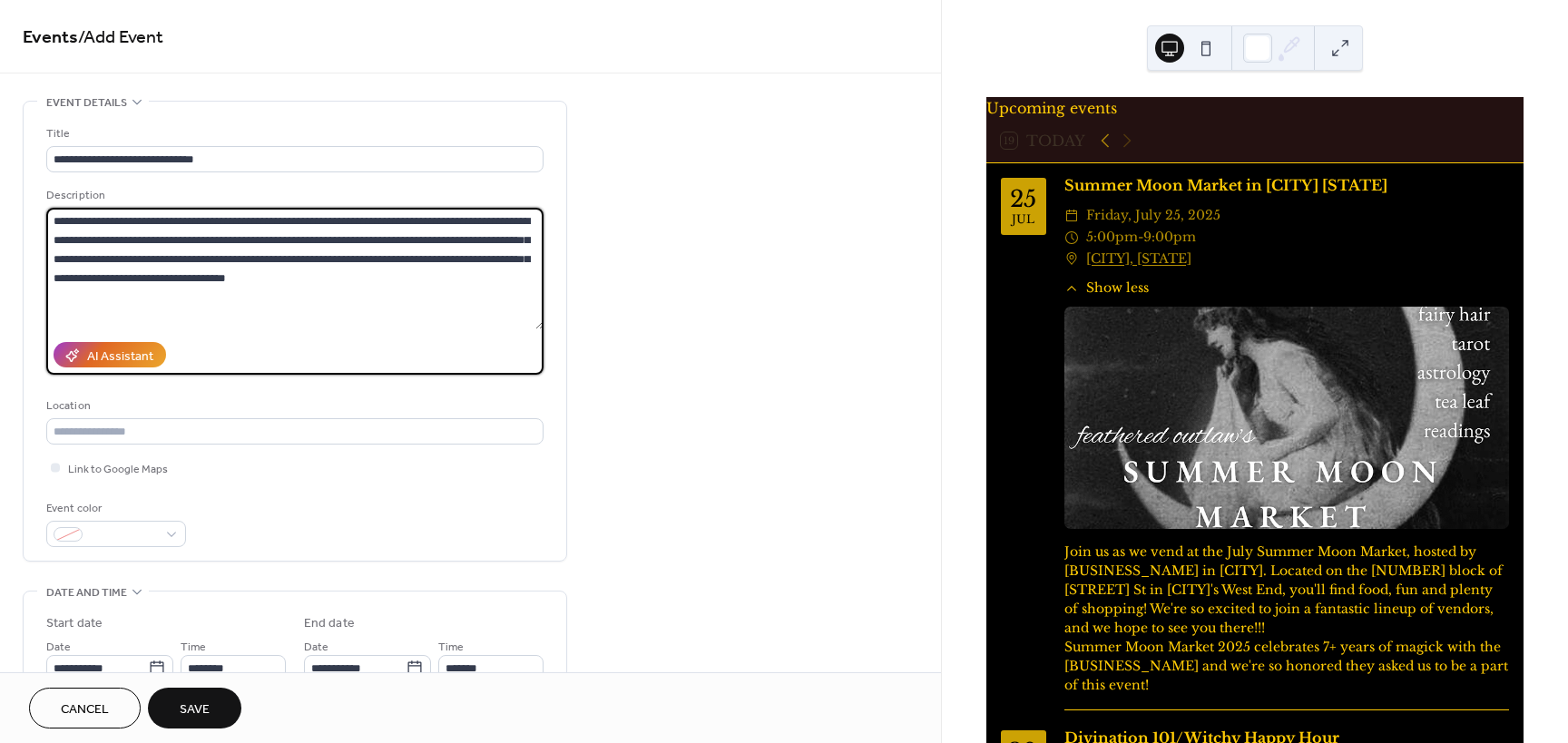 click on "**********" at bounding box center [295, 331] 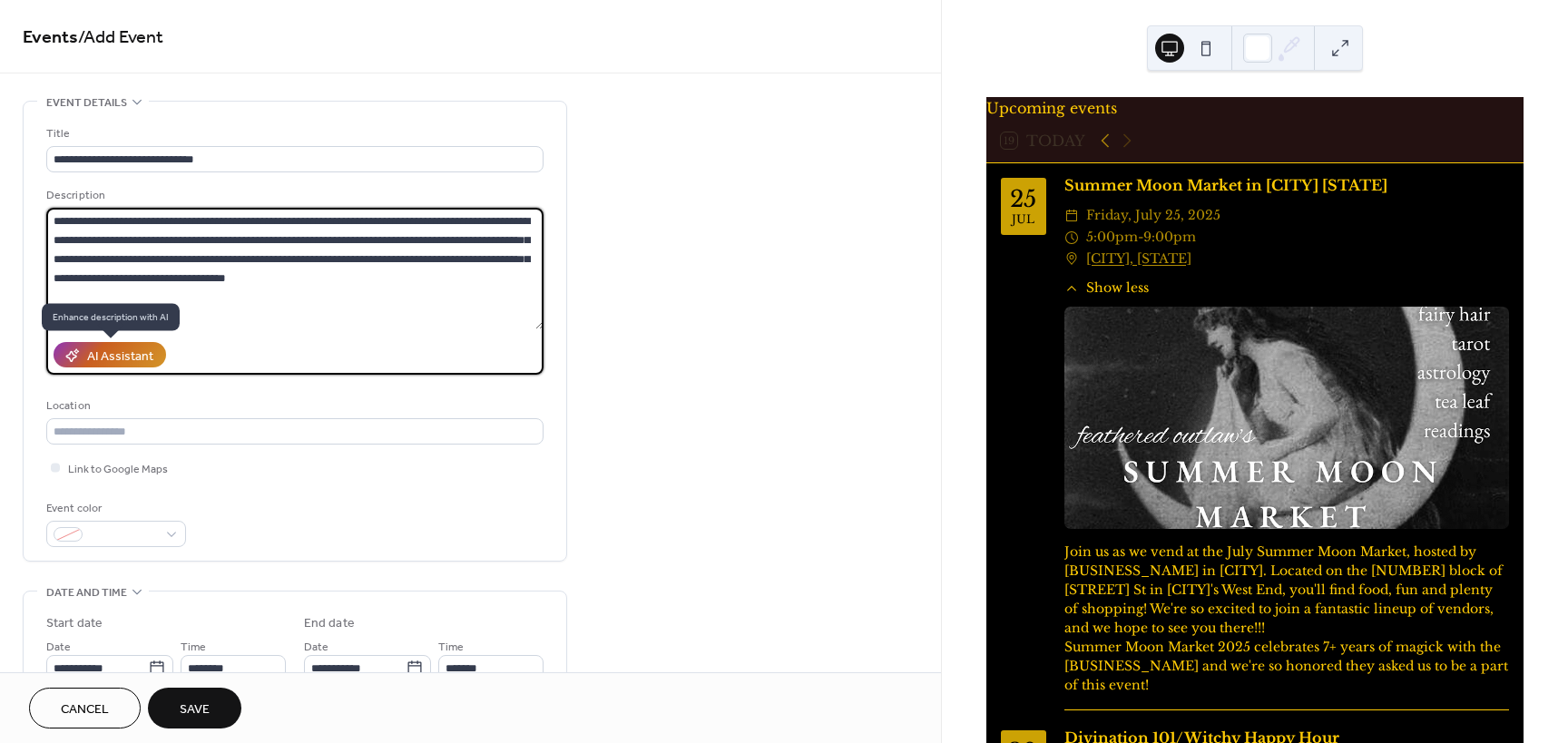 type on "**********" 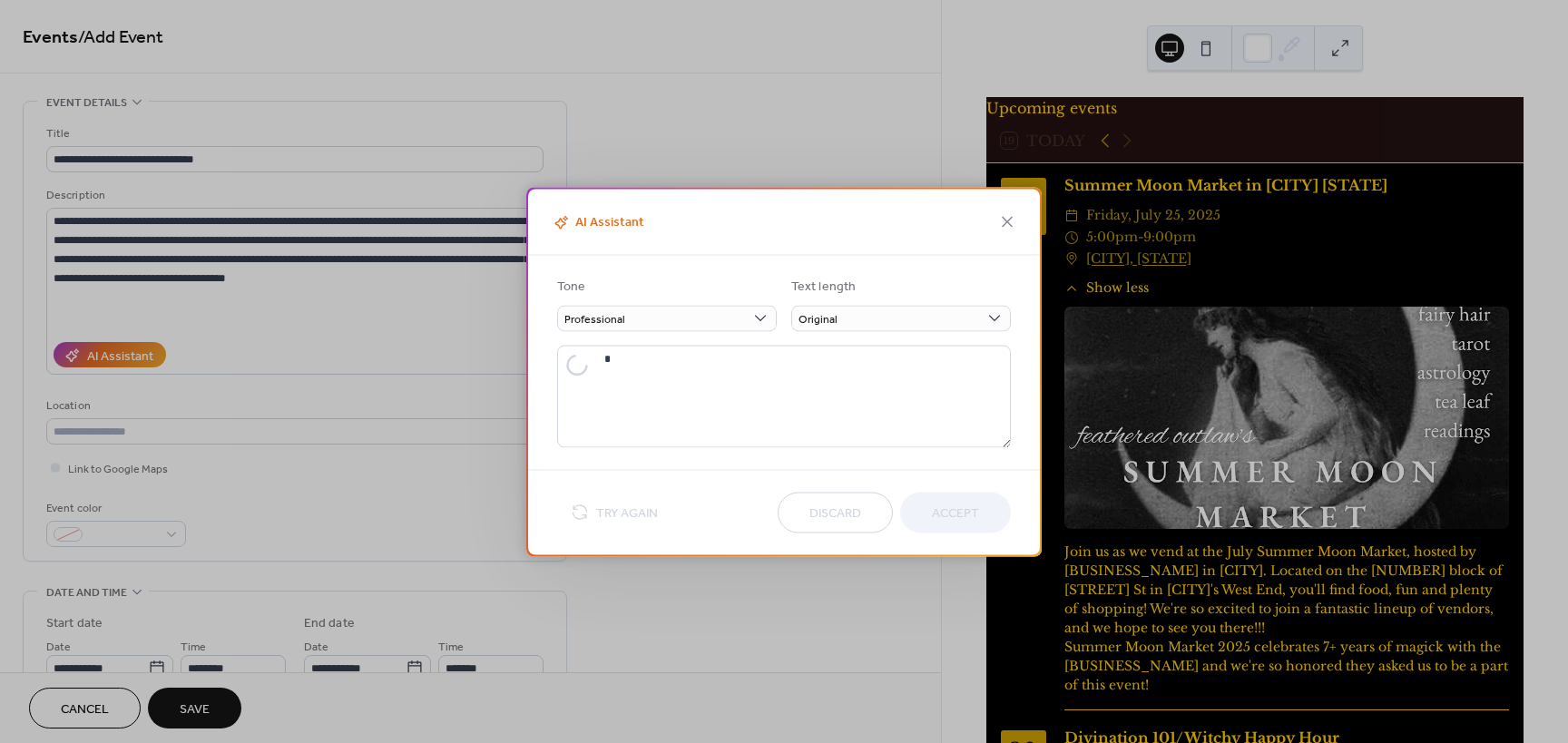 type on "**********" 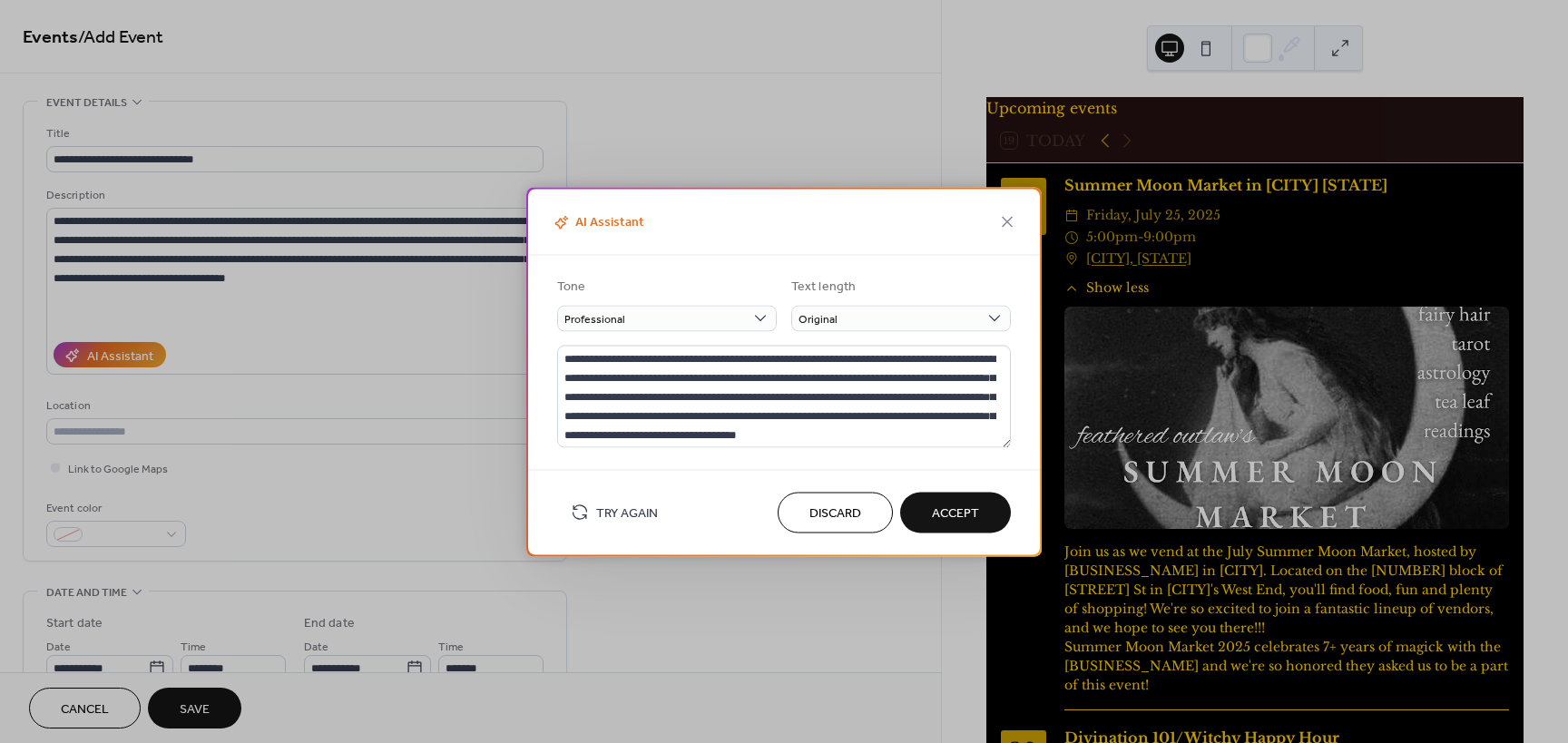 click on "Accept" at bounding box center [956, 513] 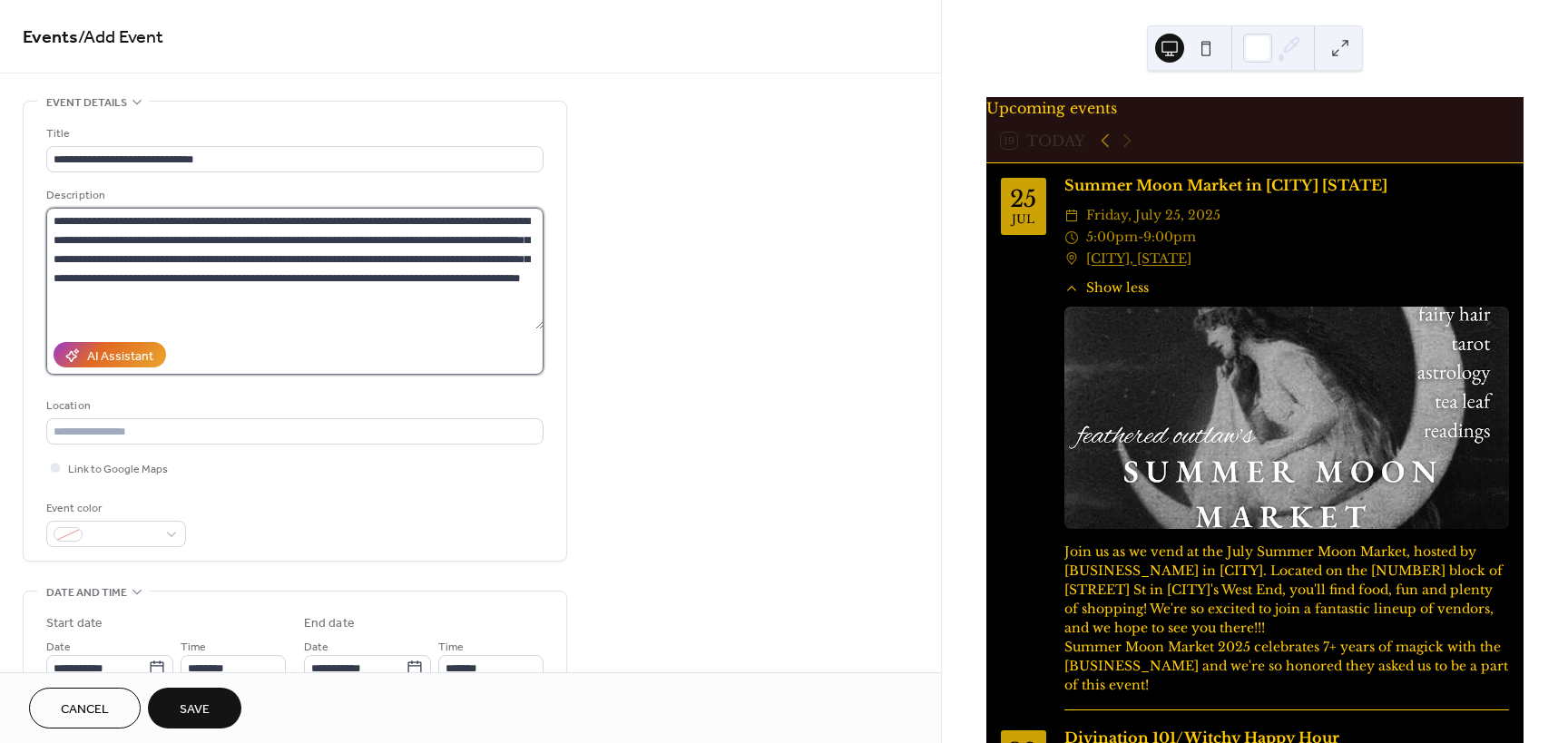 click on "**********" at bounding box center [295, 269] 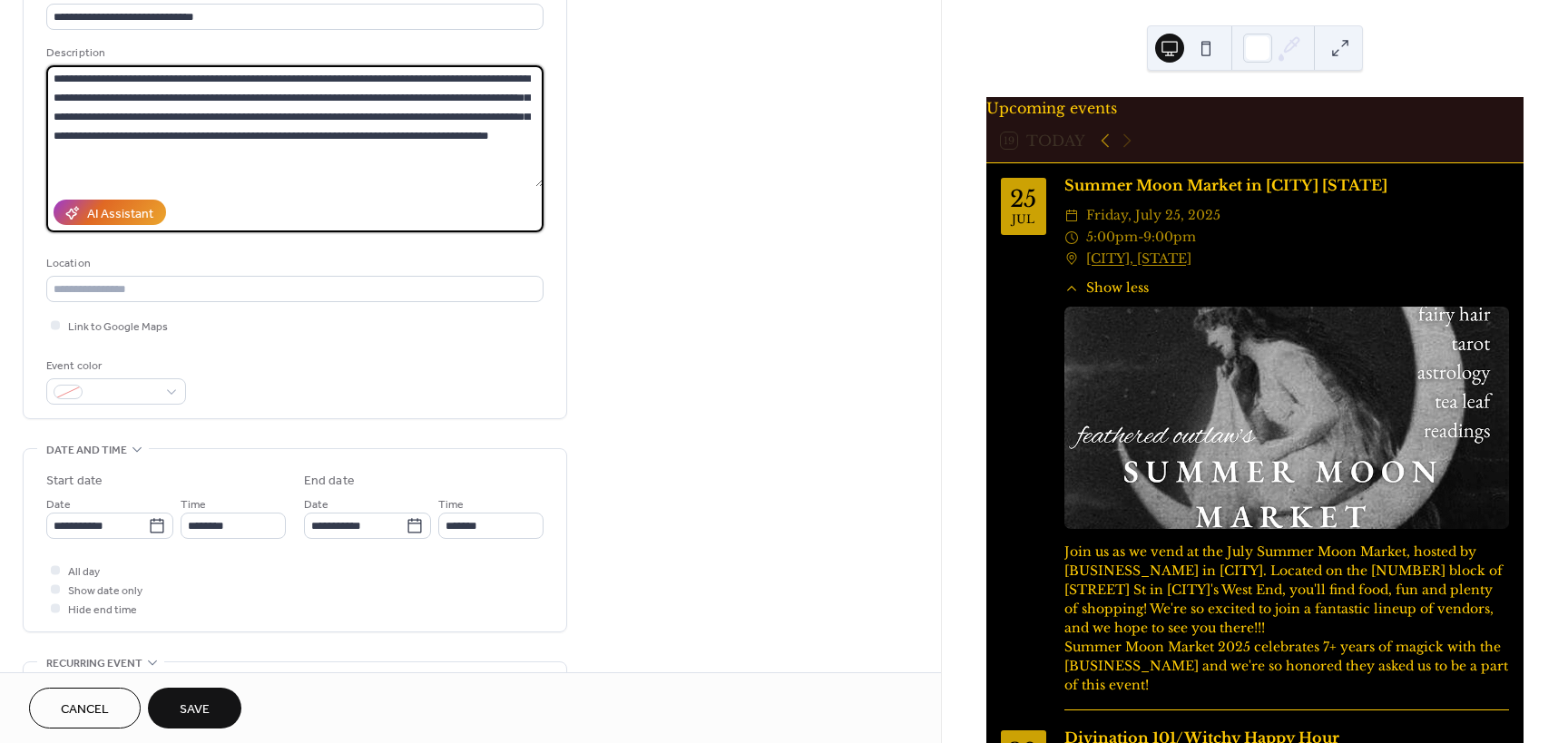 scroll, scrollTop: 181, scrollLeft: 0, axis: vertical 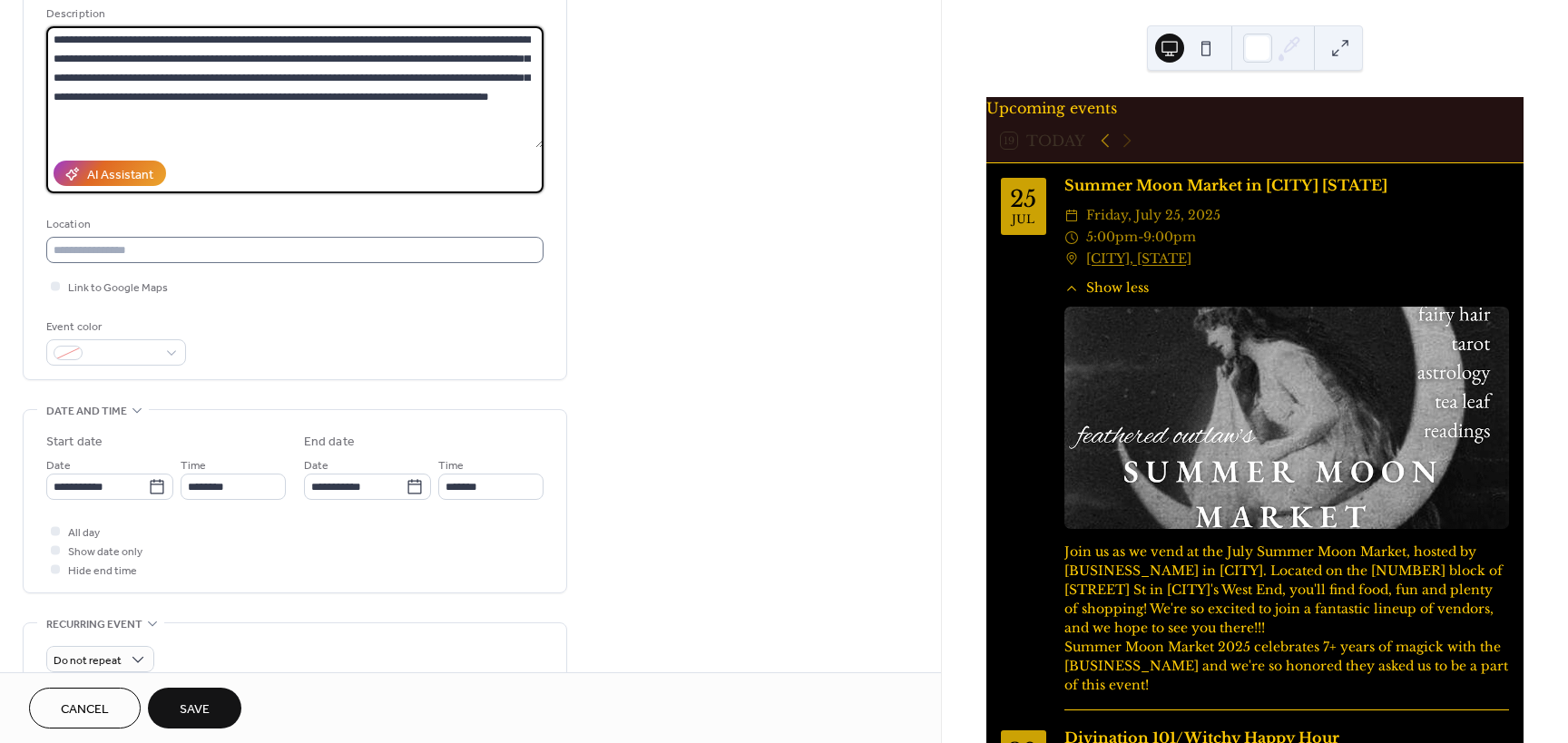 type on "**********" 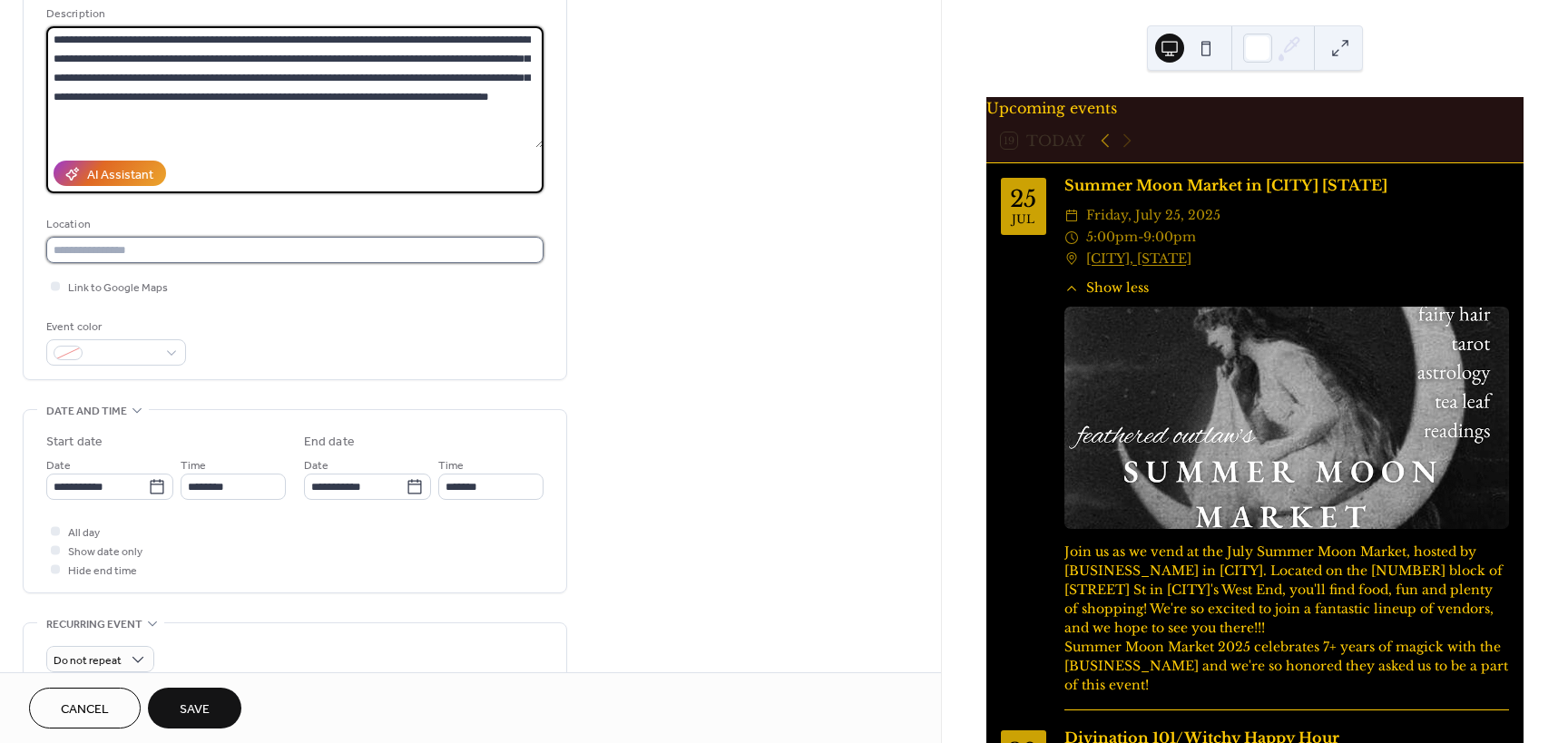 click at bounding box center [295, 249] 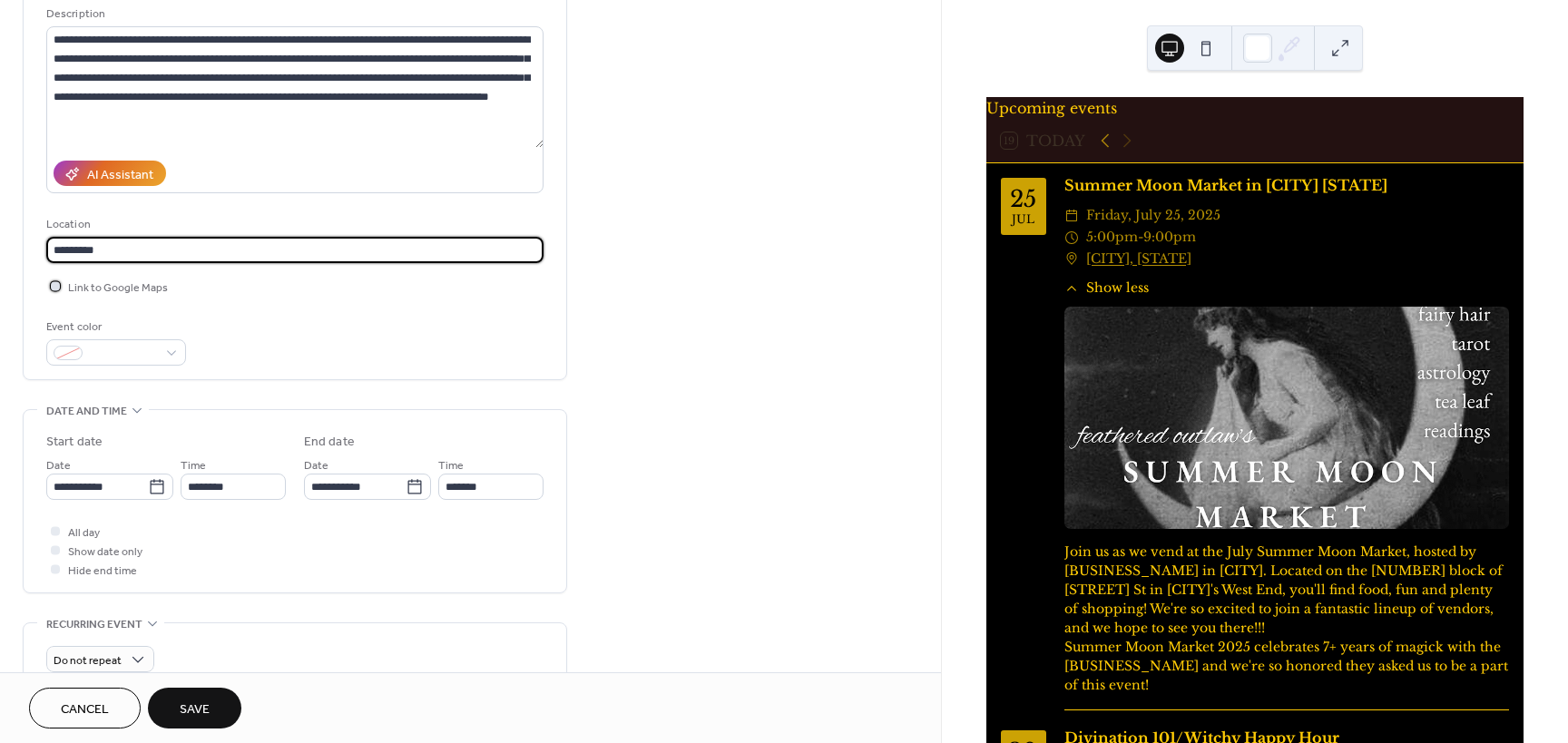 click at bounding box center [55, 286] 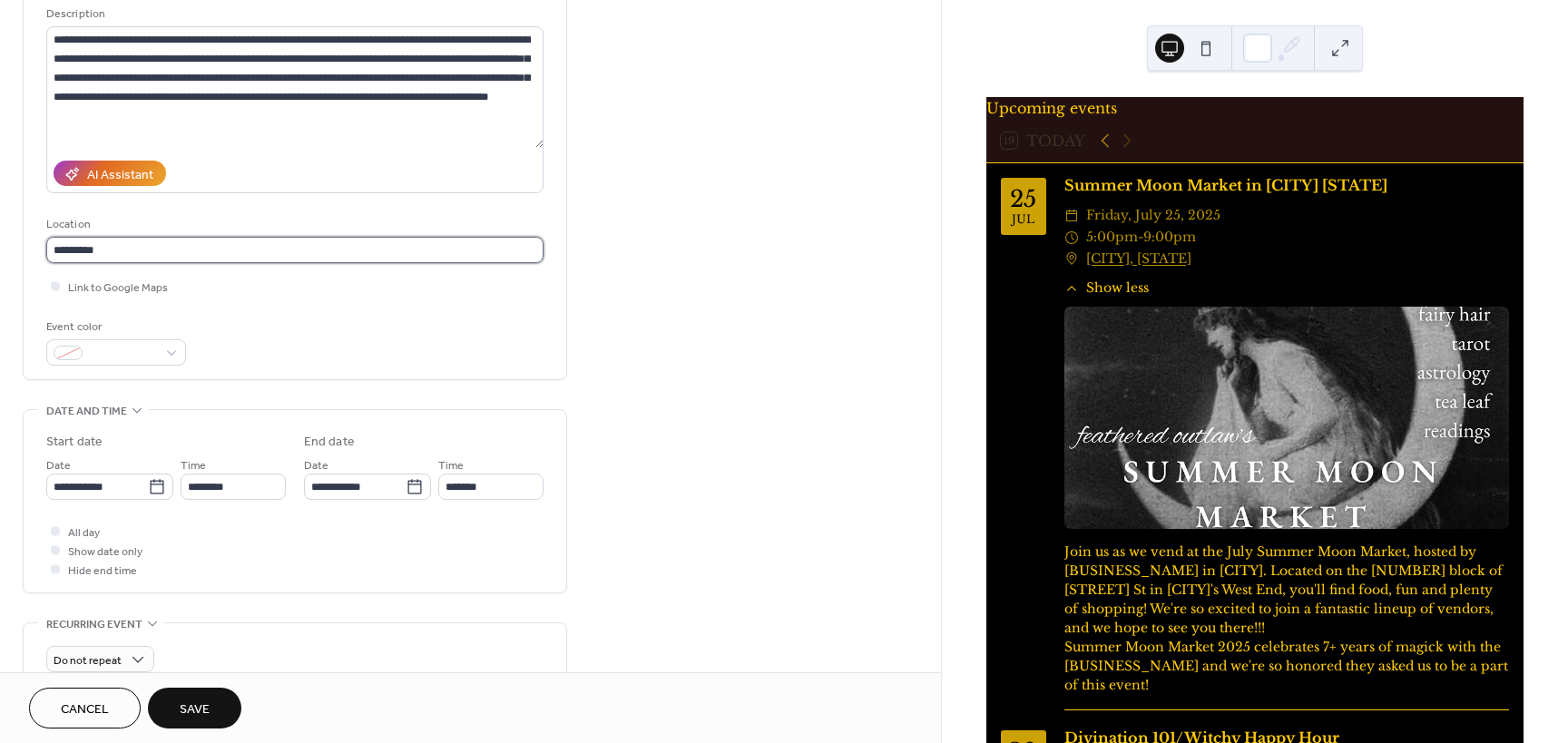 click on "********" at bounding box center (295, 249) 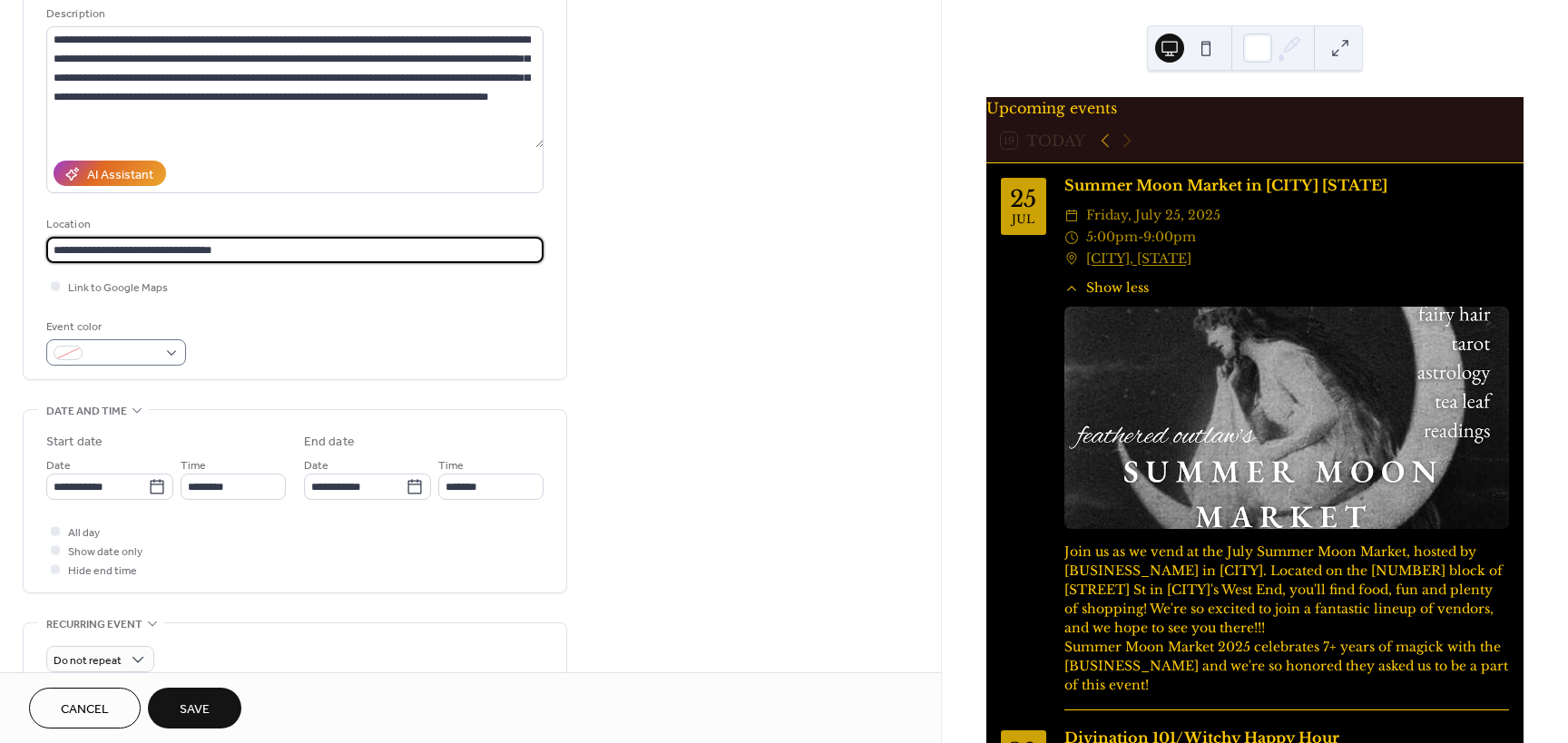 type on "**********" 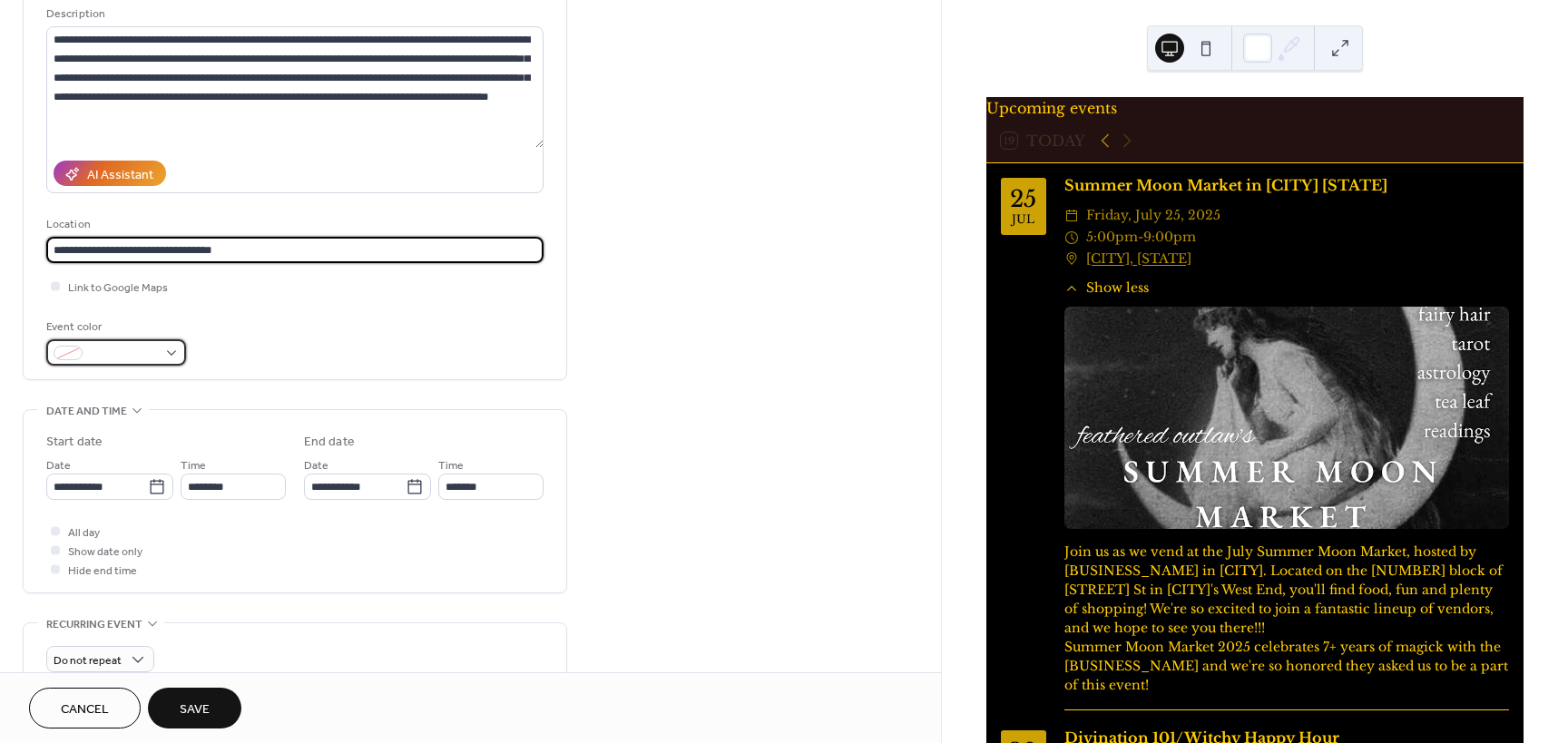 click at bounding box center [116, 352] 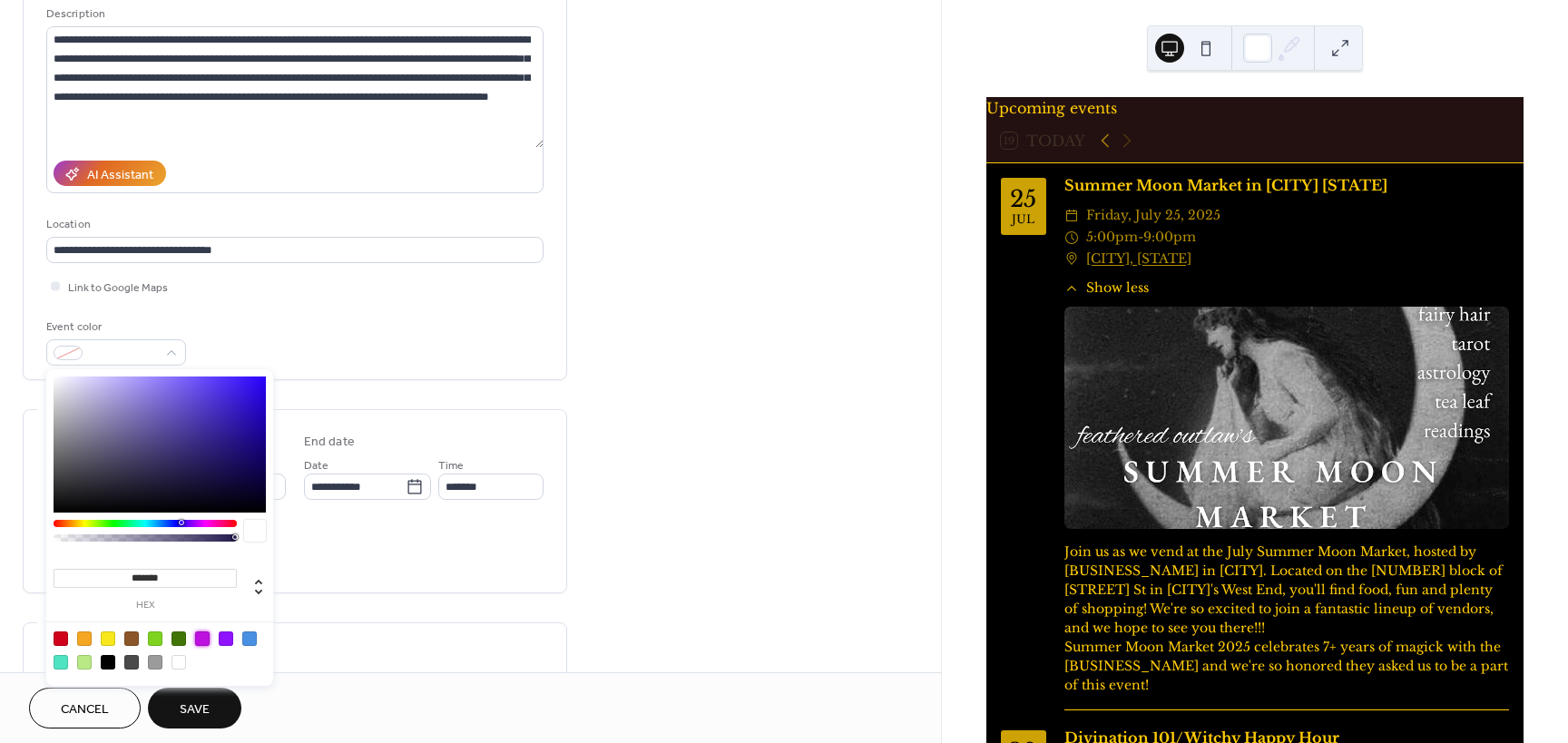 click at bounding box center [202, 639] 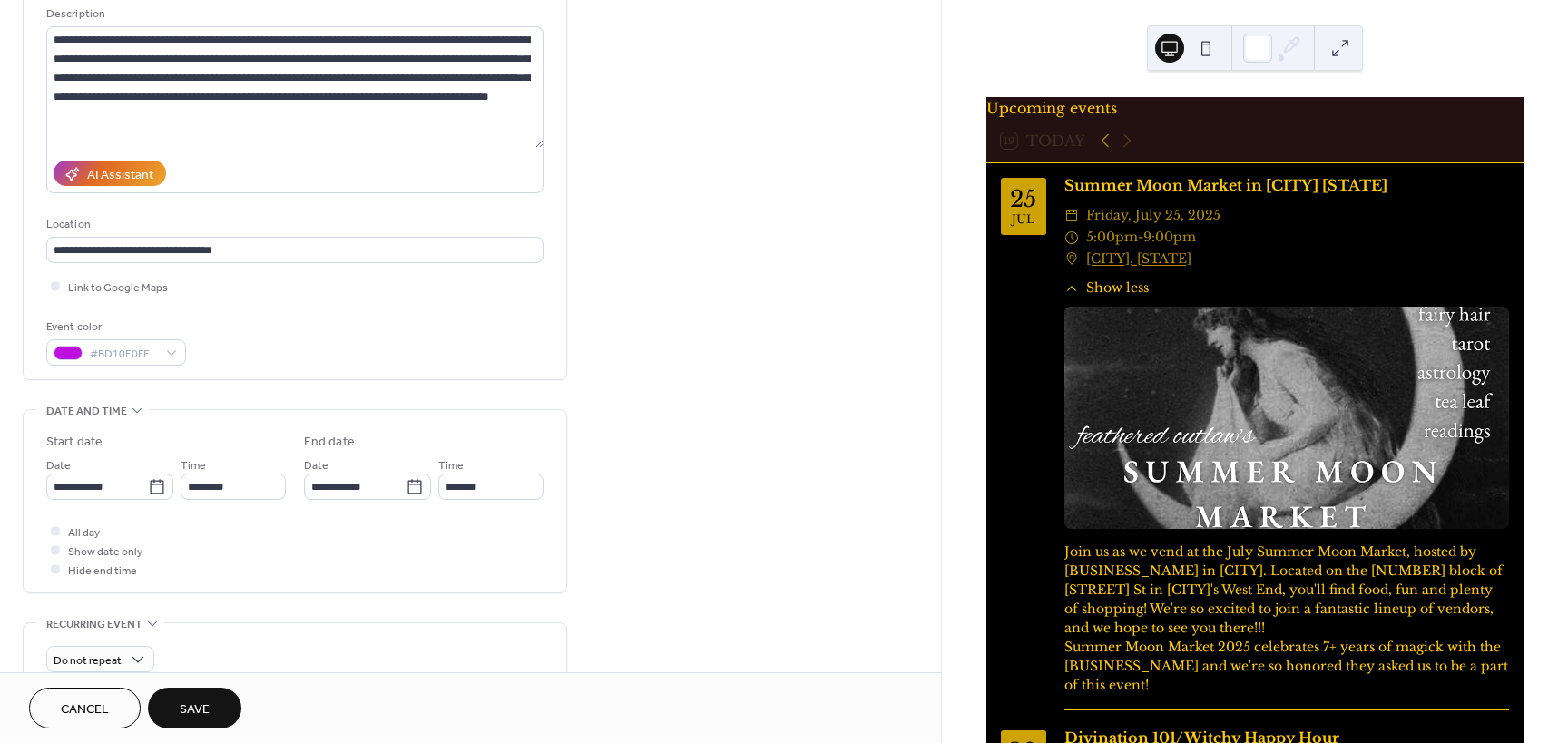click on "Save" at bounding box center (194, 708) 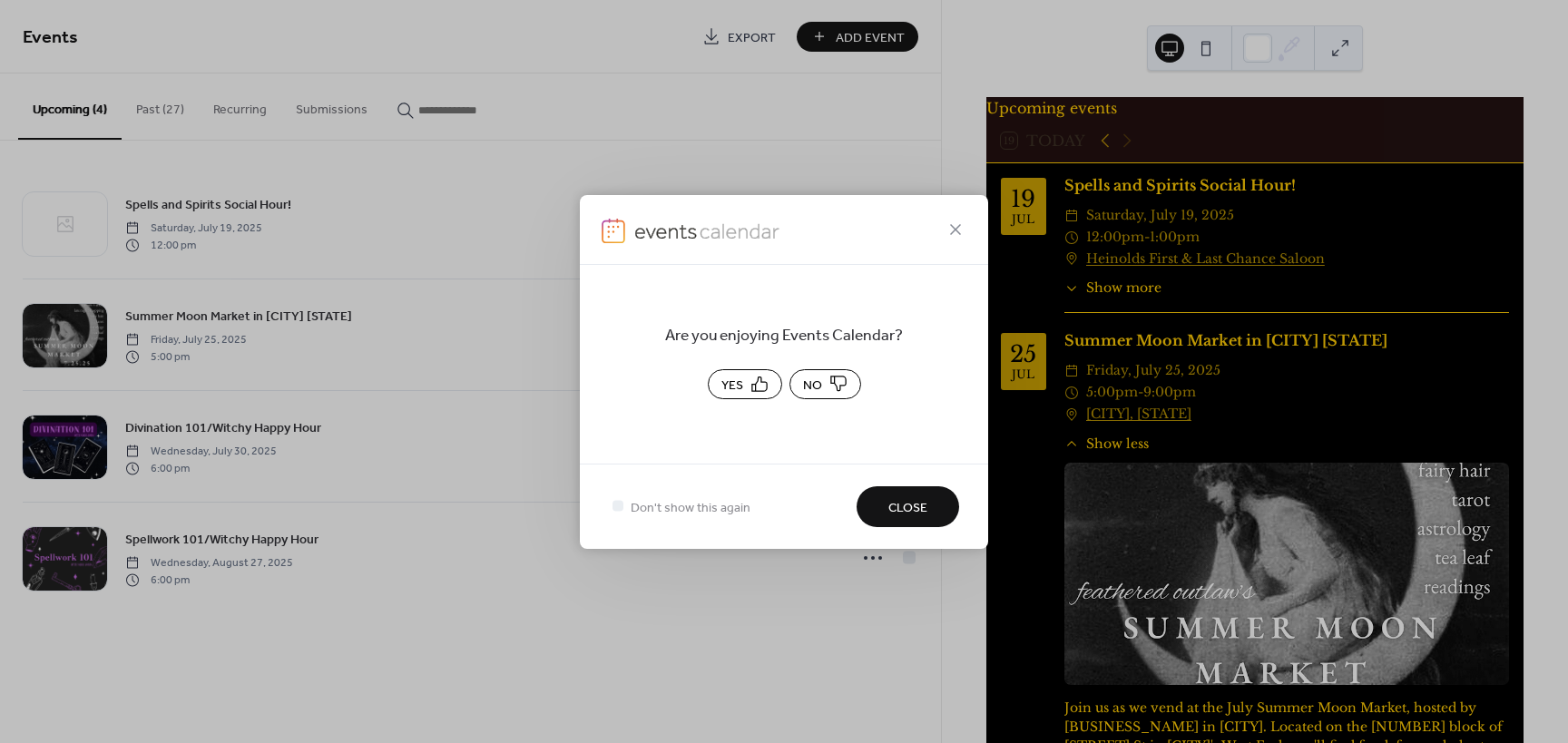 click on "Yes" at bounding box center [732, 385] 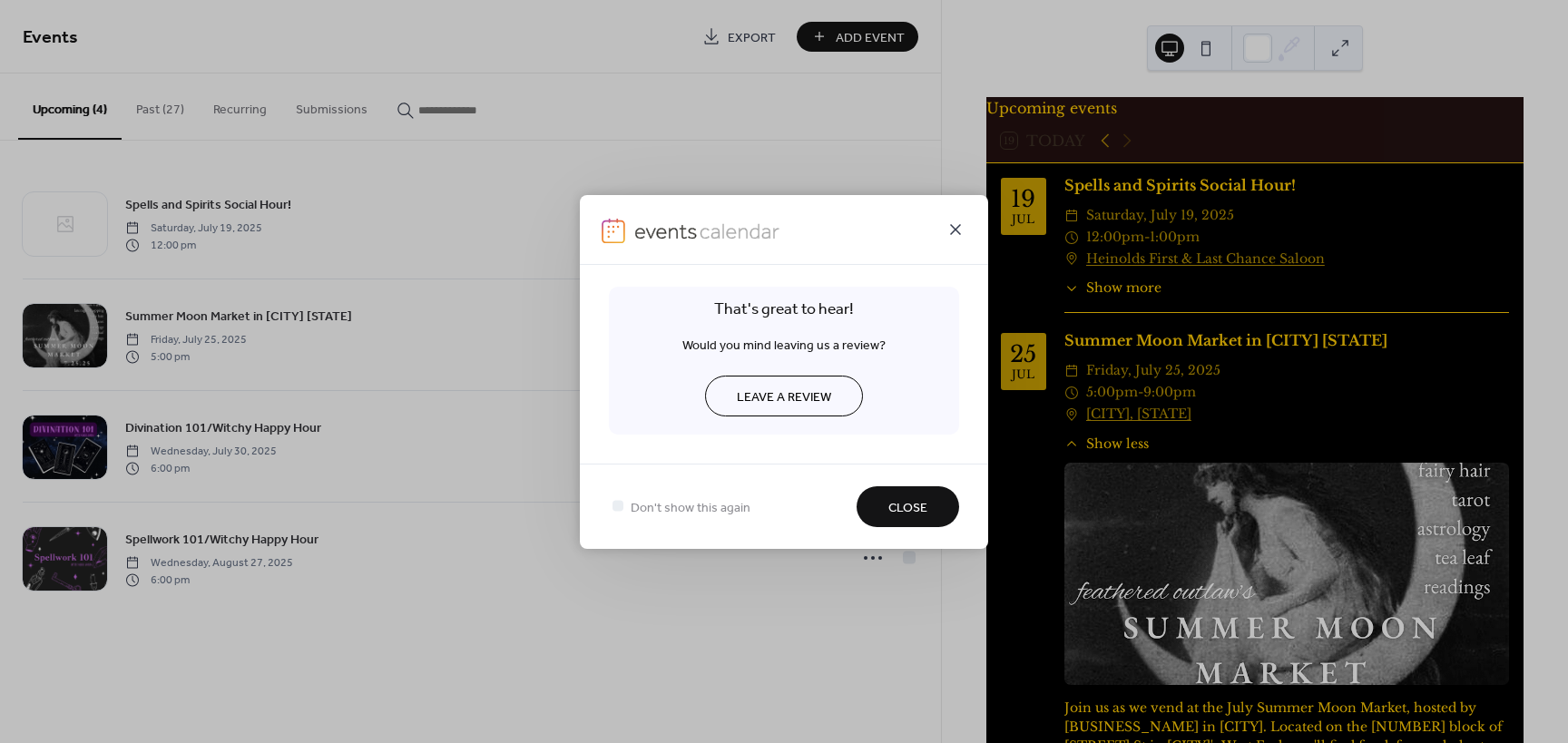 click 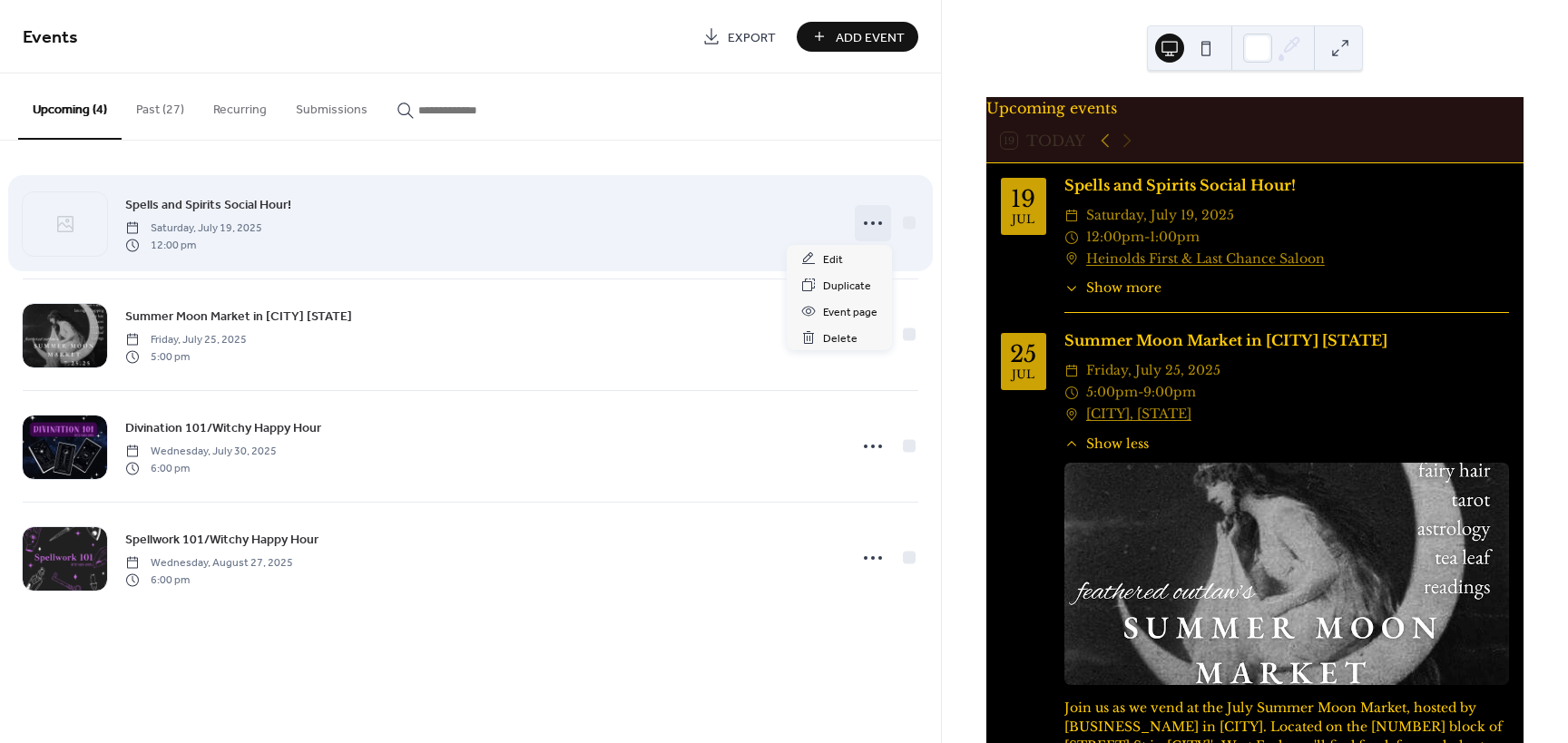 click 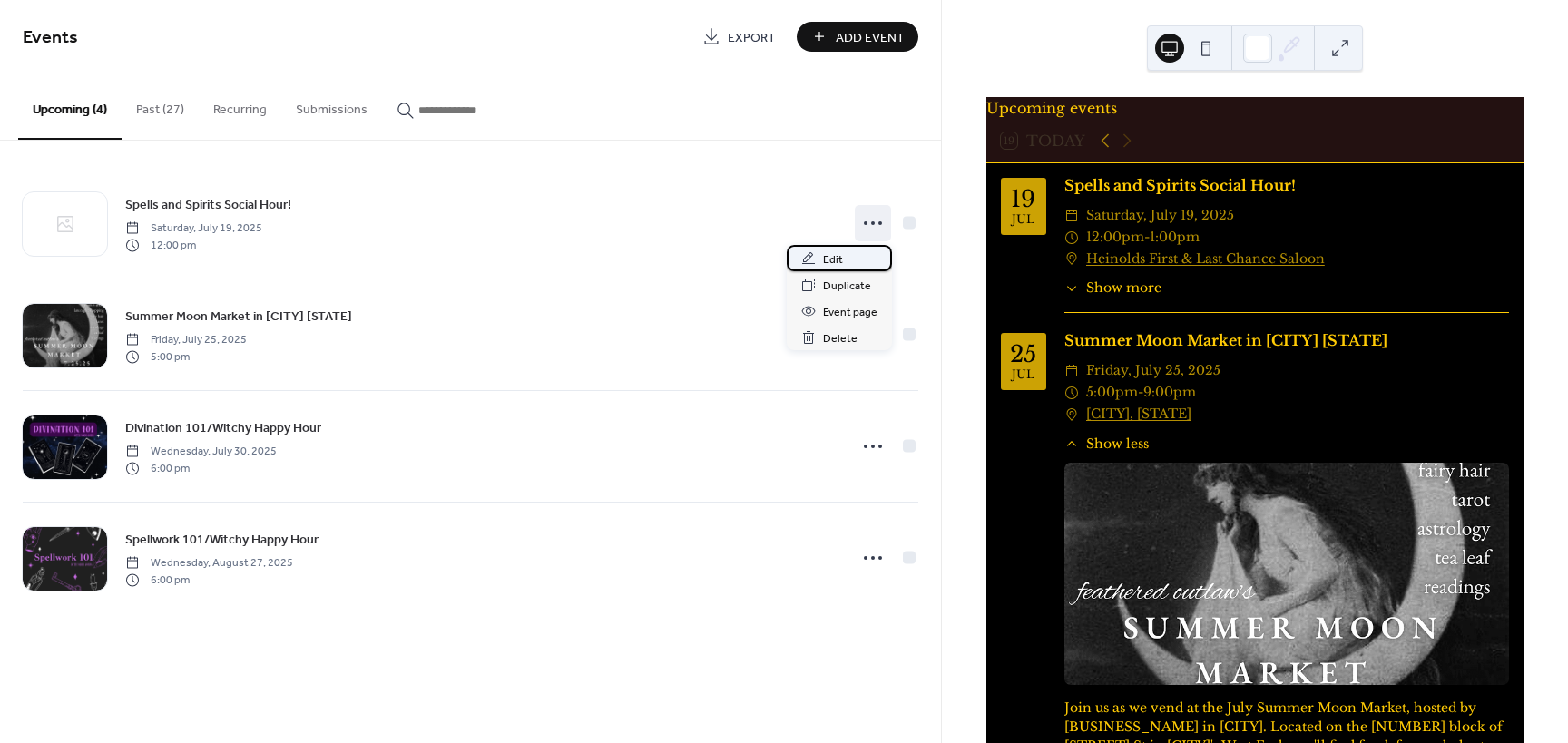 click on "Edit" at bounding box center [839, 258] 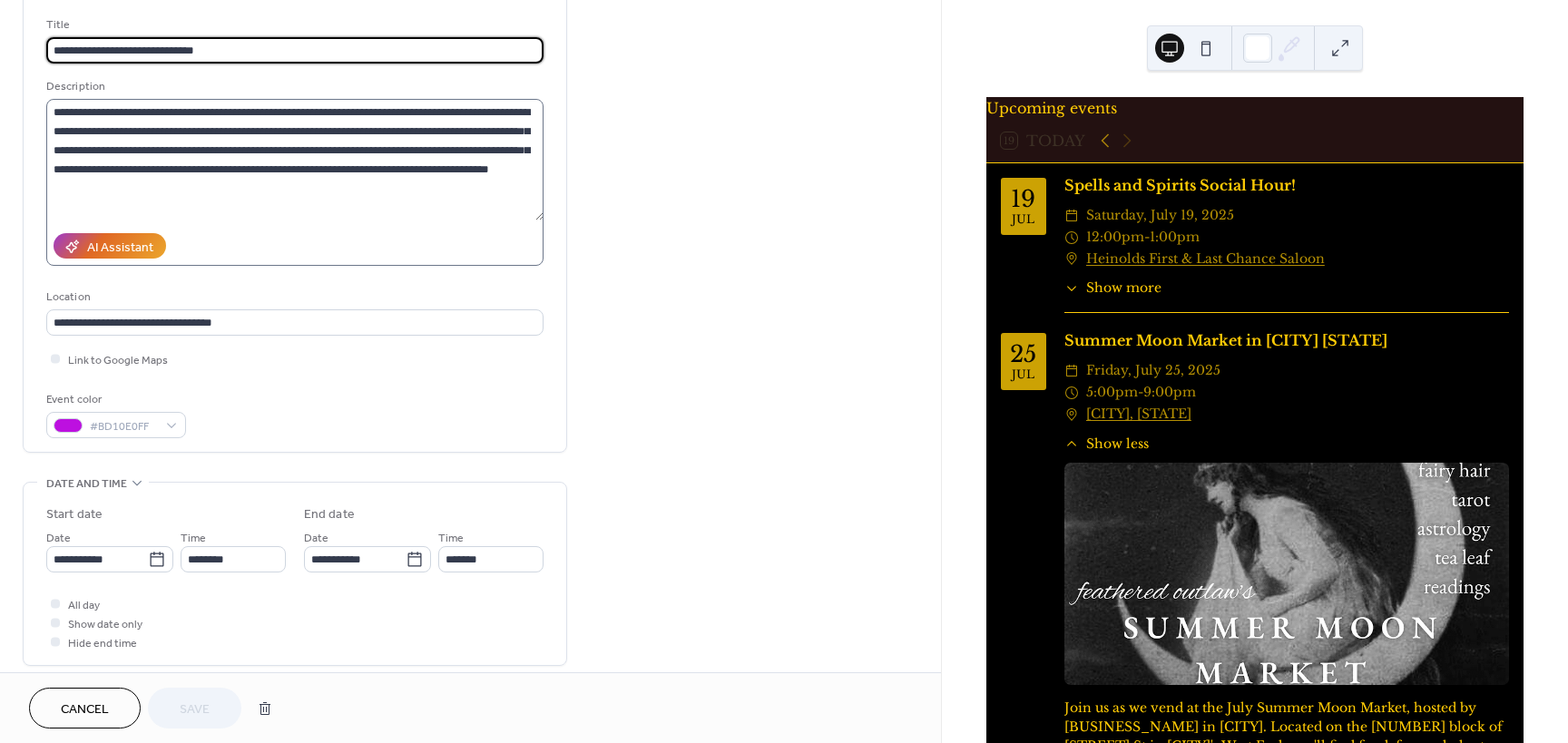 scroll, scrollTop: 181, scrollLeft: 0, axis: vertical 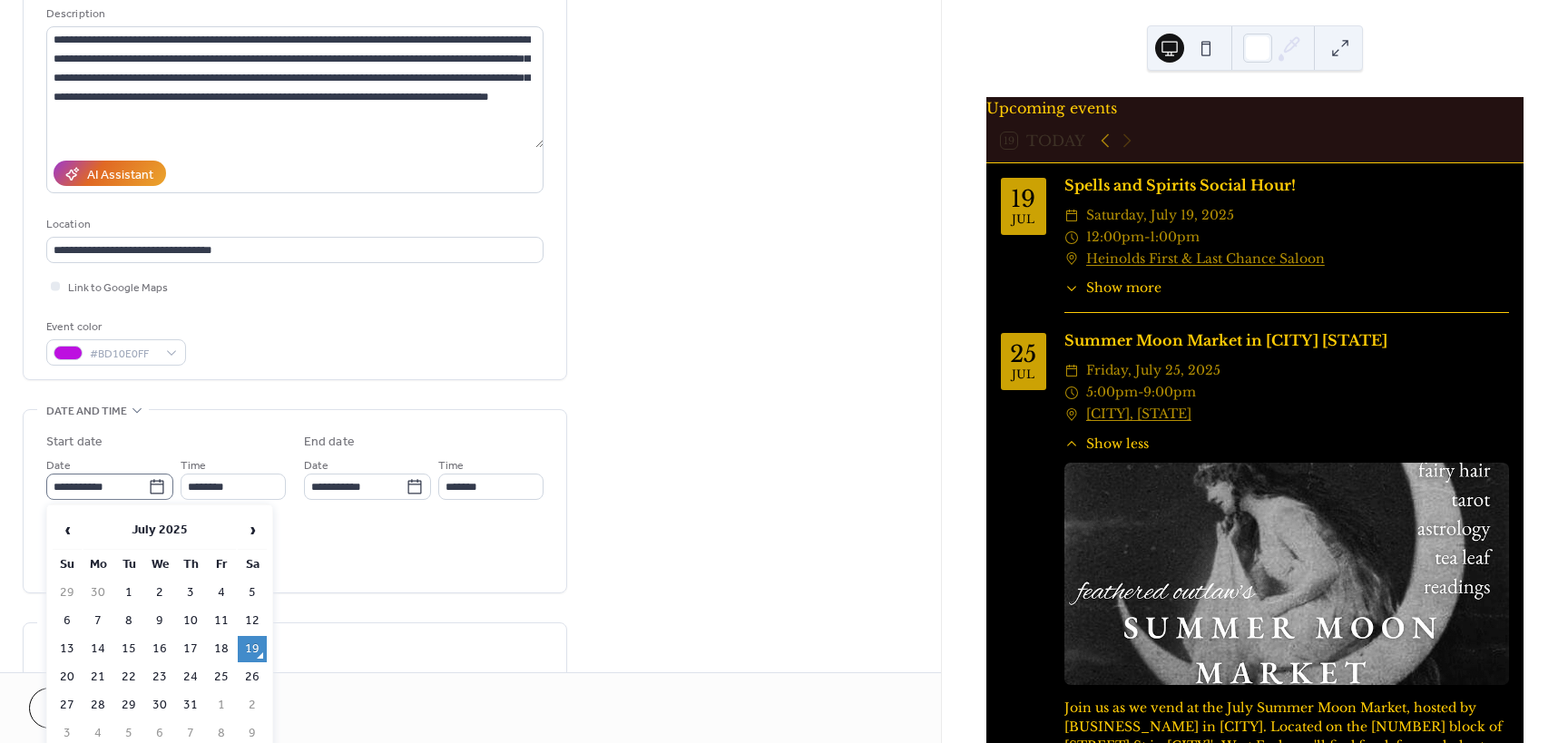 click 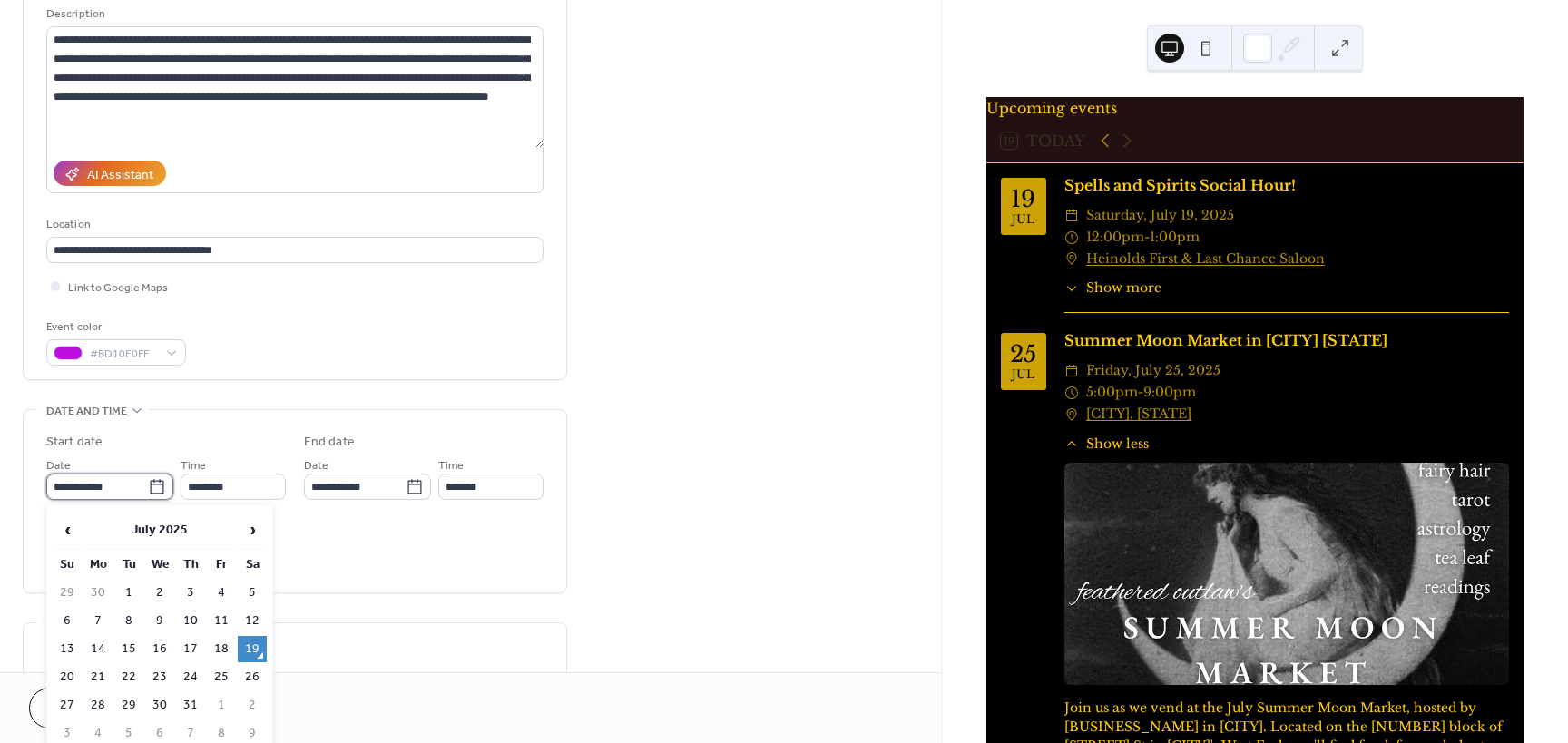click on "**********" at bounding box center (97, 486) 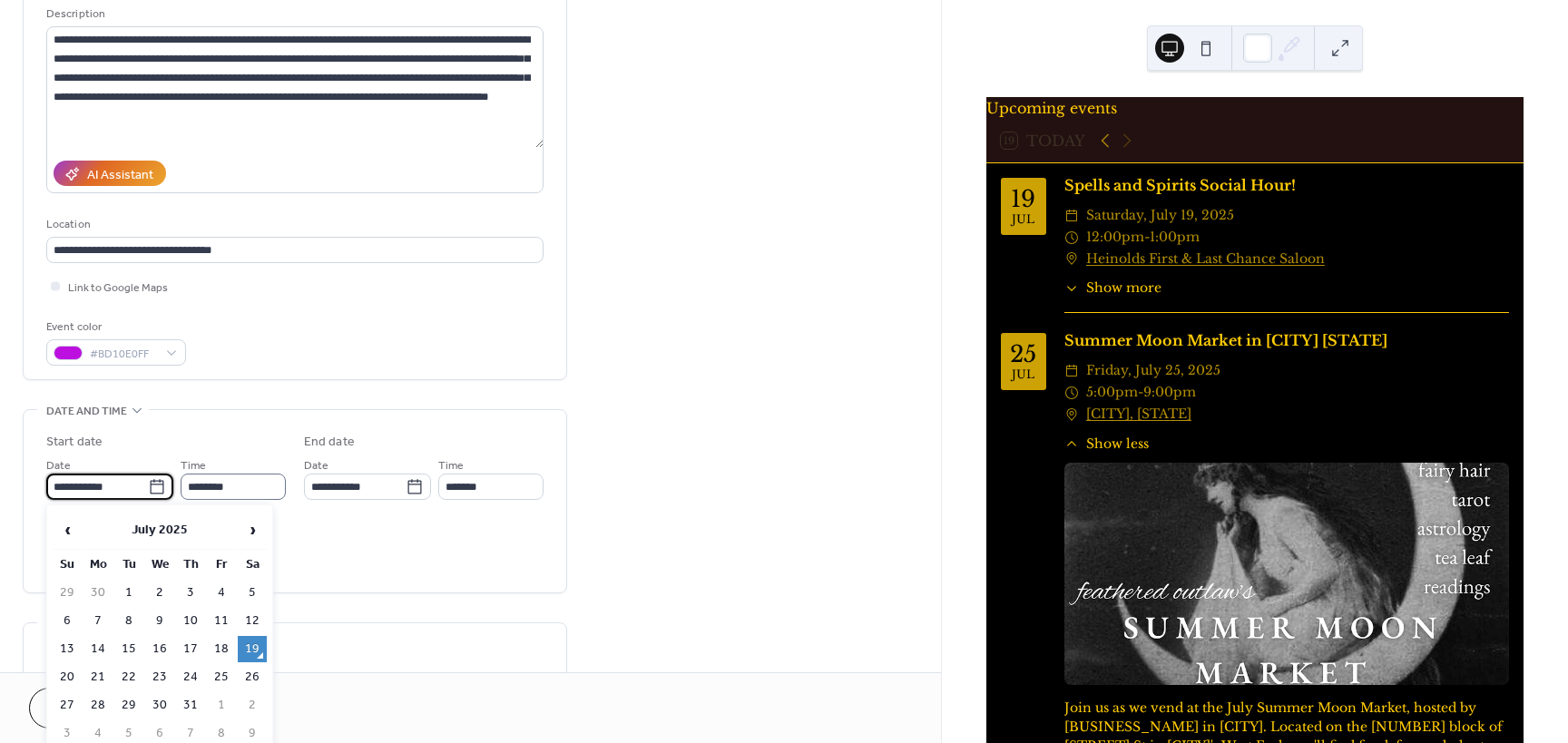 scroll, scrollTop: 1, scrollLeft: 0, axis: vertical 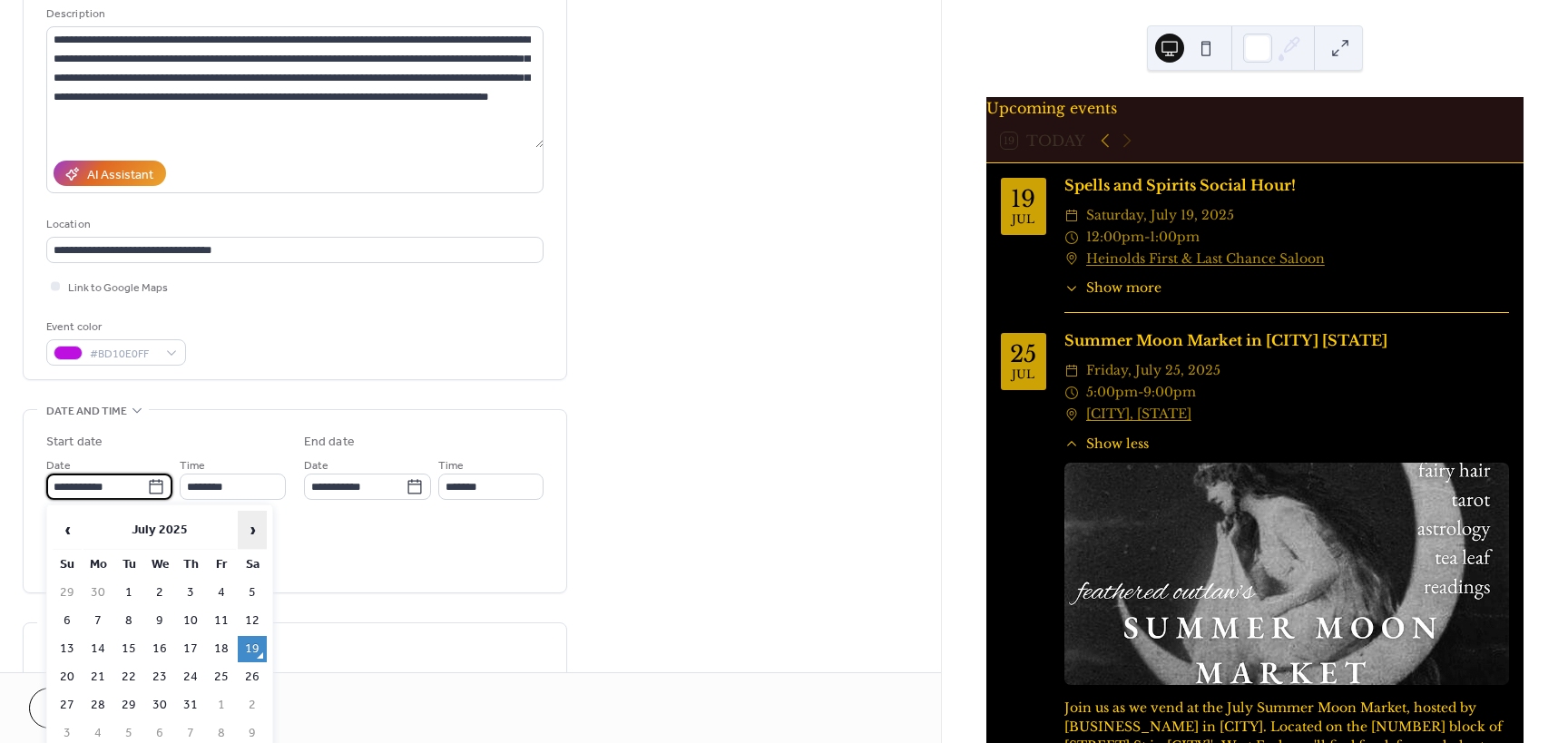 click on "›" at bounding box center [252, 530] 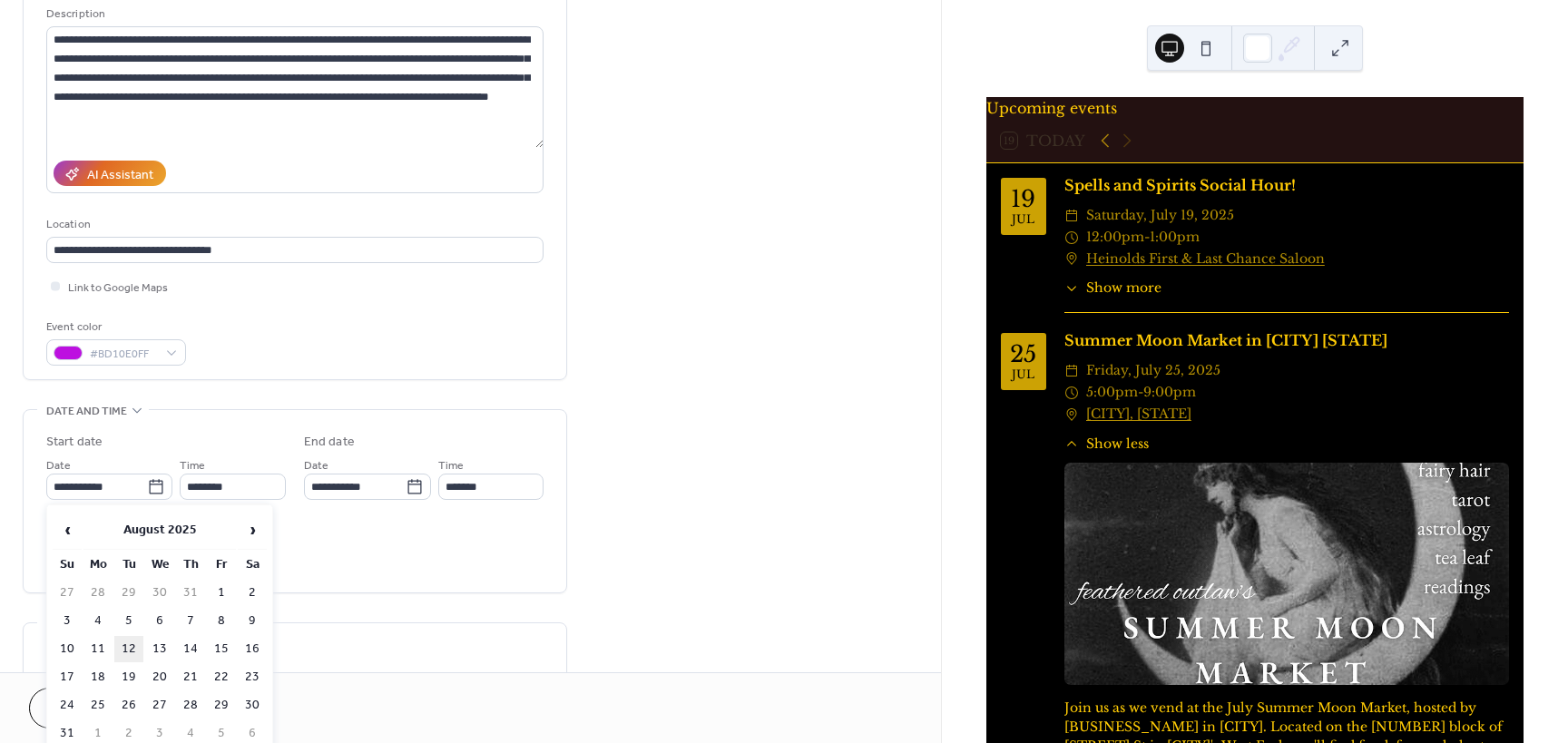 click on "12" at bounding box center (129, 649) 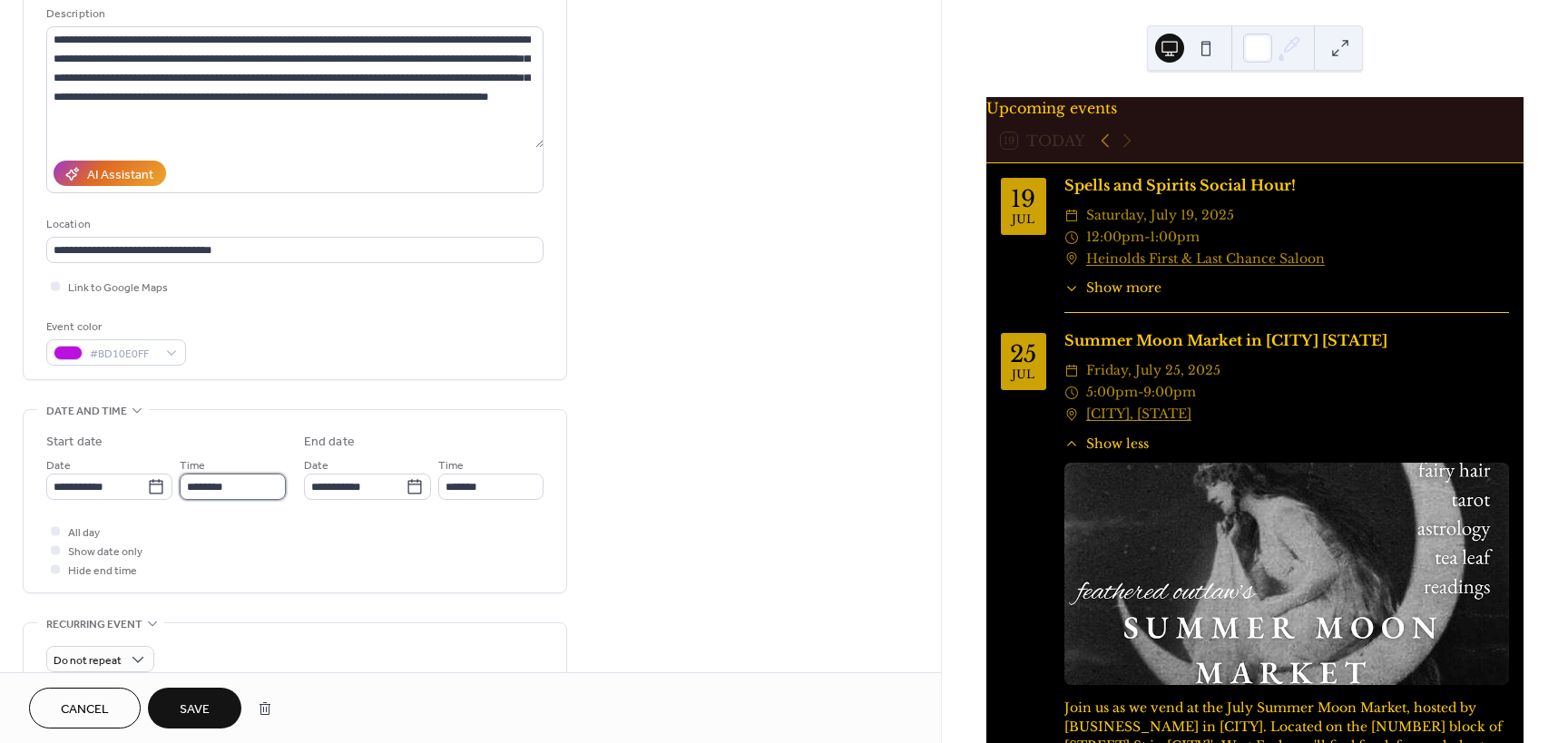 click on "********" at bounding box center [232, 486] 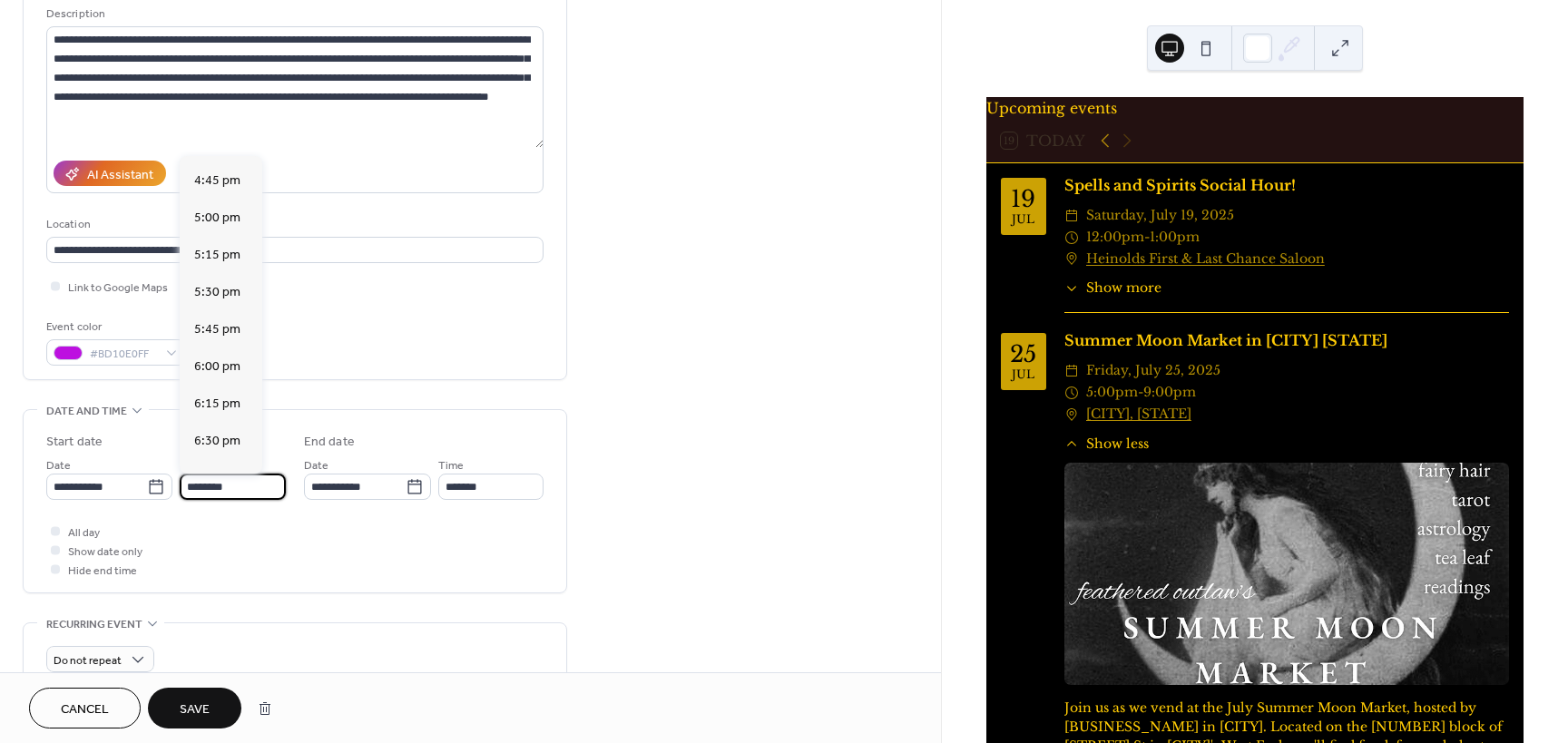 scroll, scrollTop: 2511, scrollLeft: 0, axis: vertical 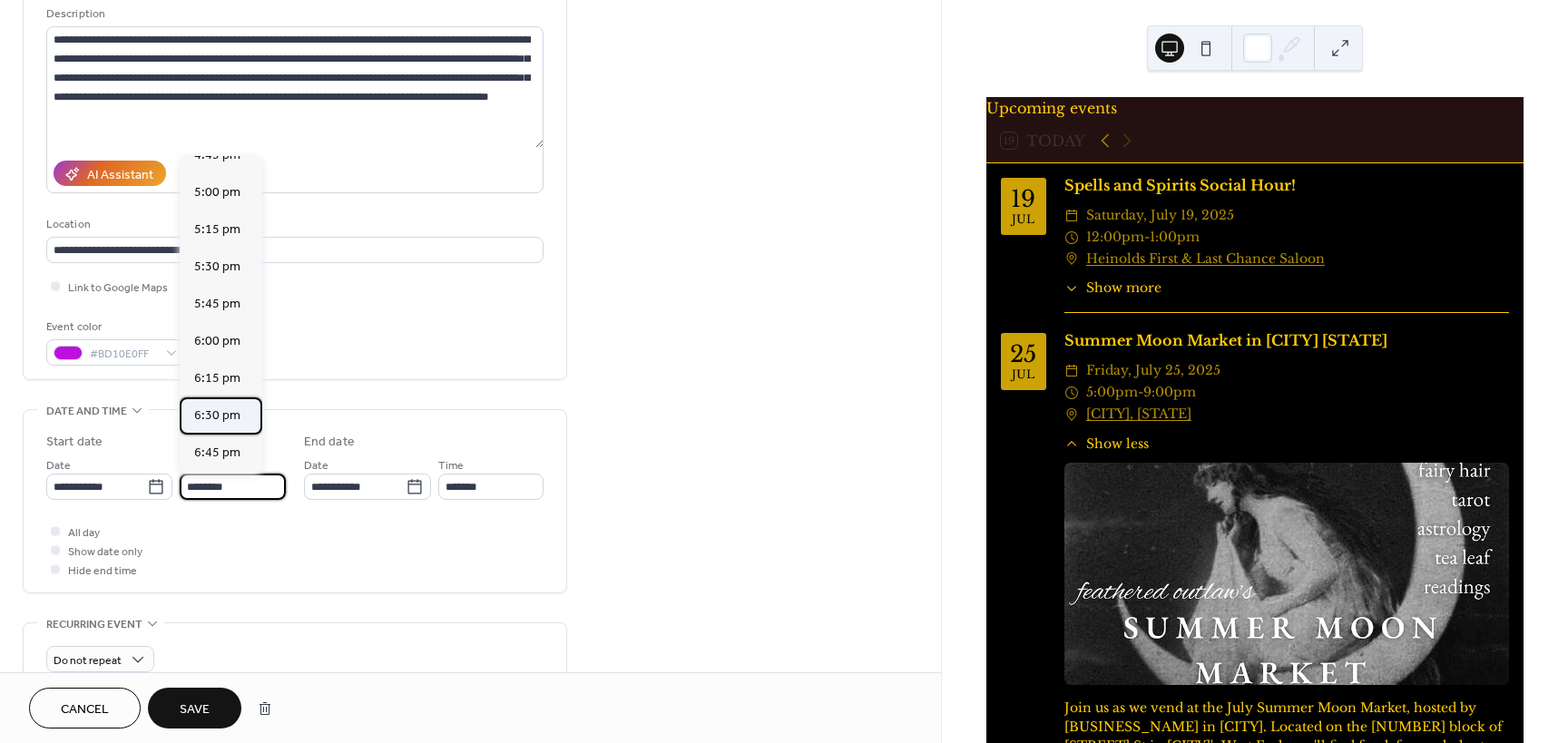 click on "6:30 pm" at bounding box center (217, 415) 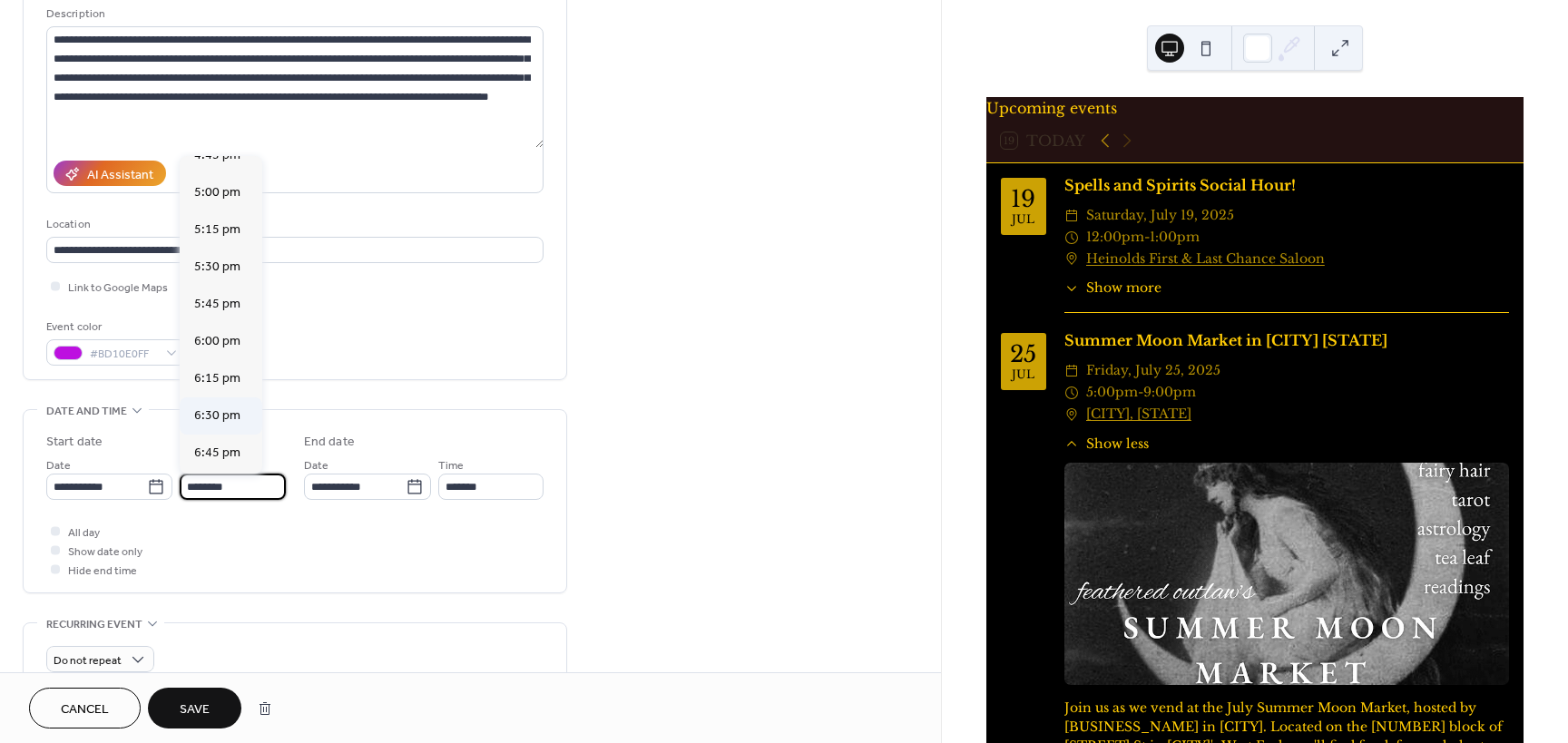 type on "*******" 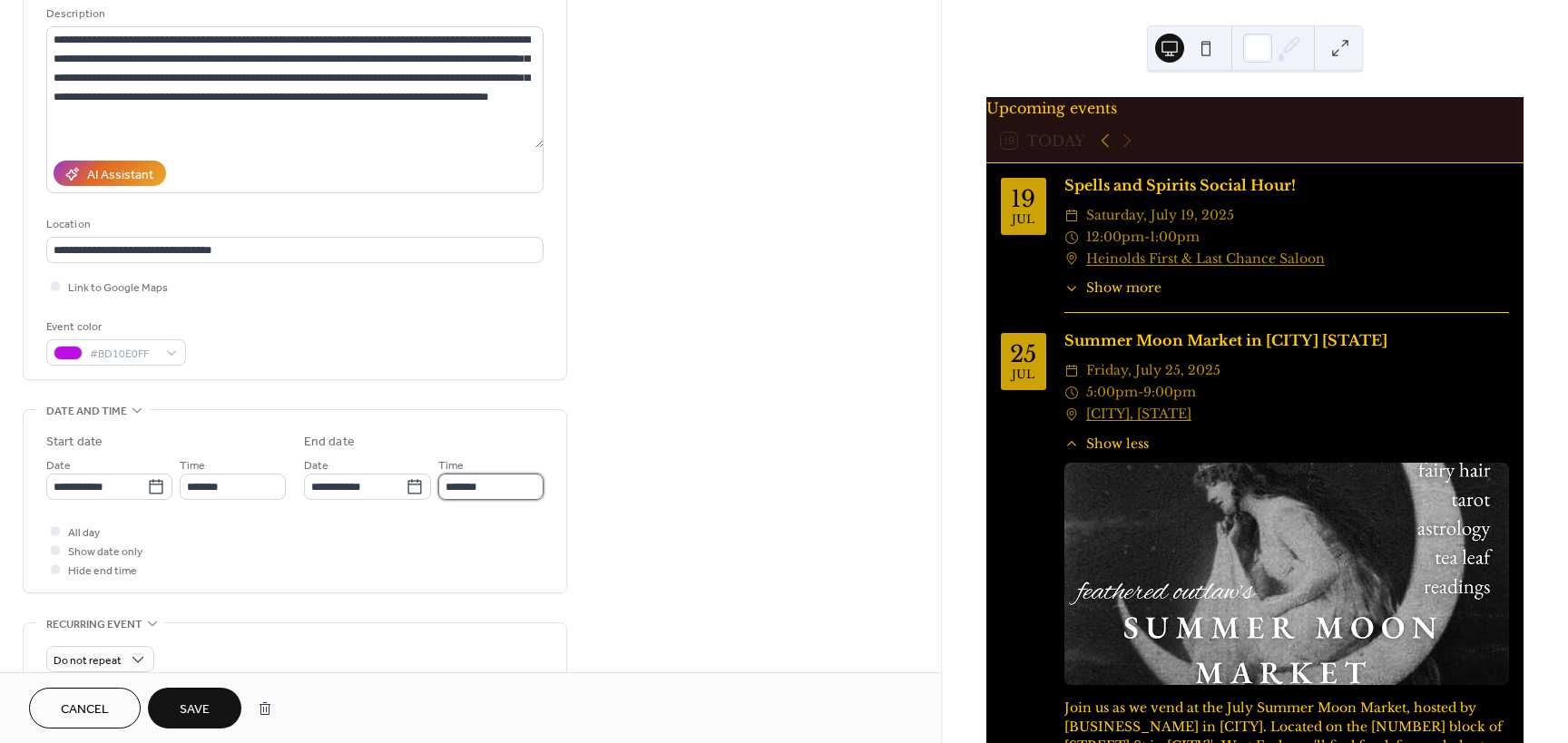 click on "*******" at bounding box center (491, 486) 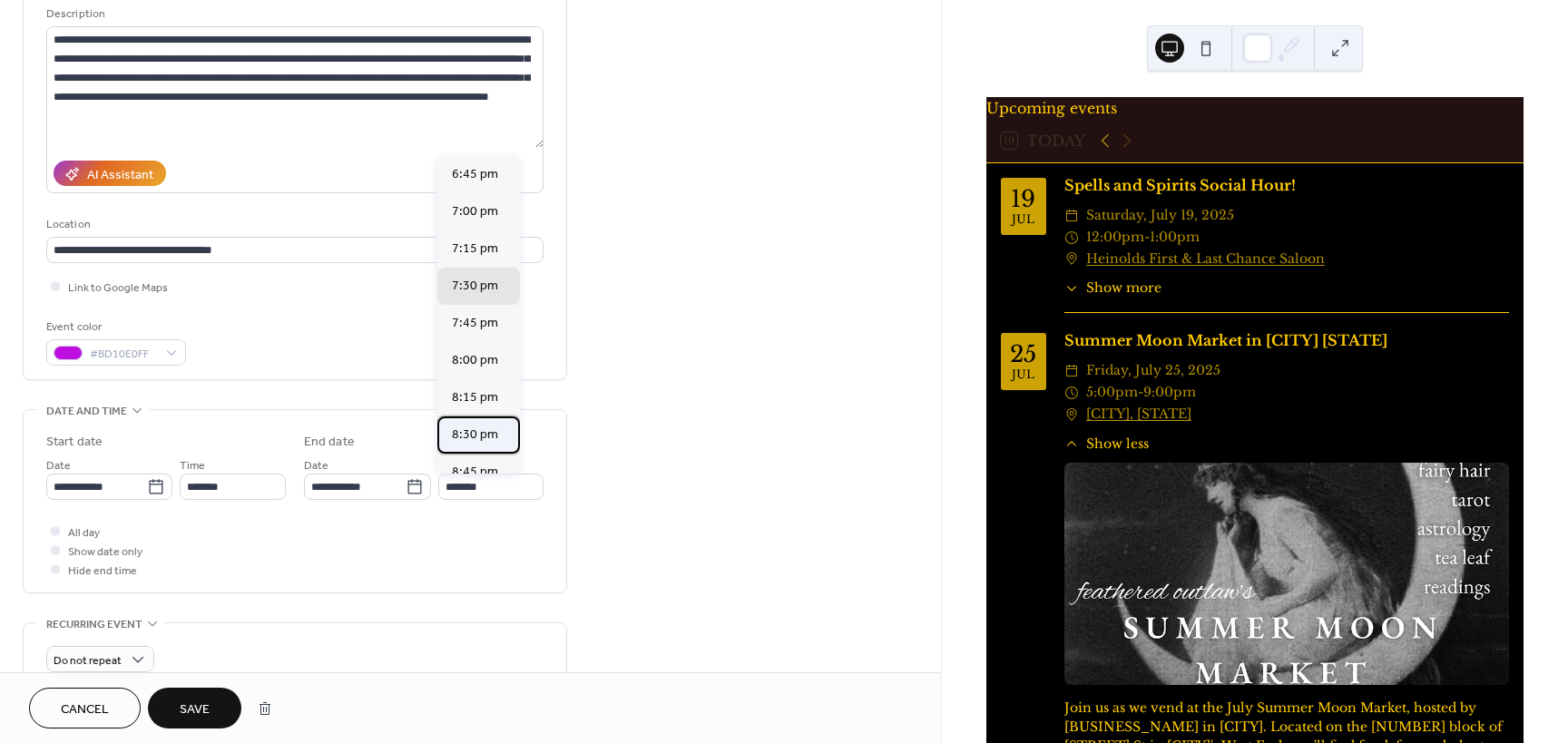 click on "8:30 pm" at bounding box center (475, 435) 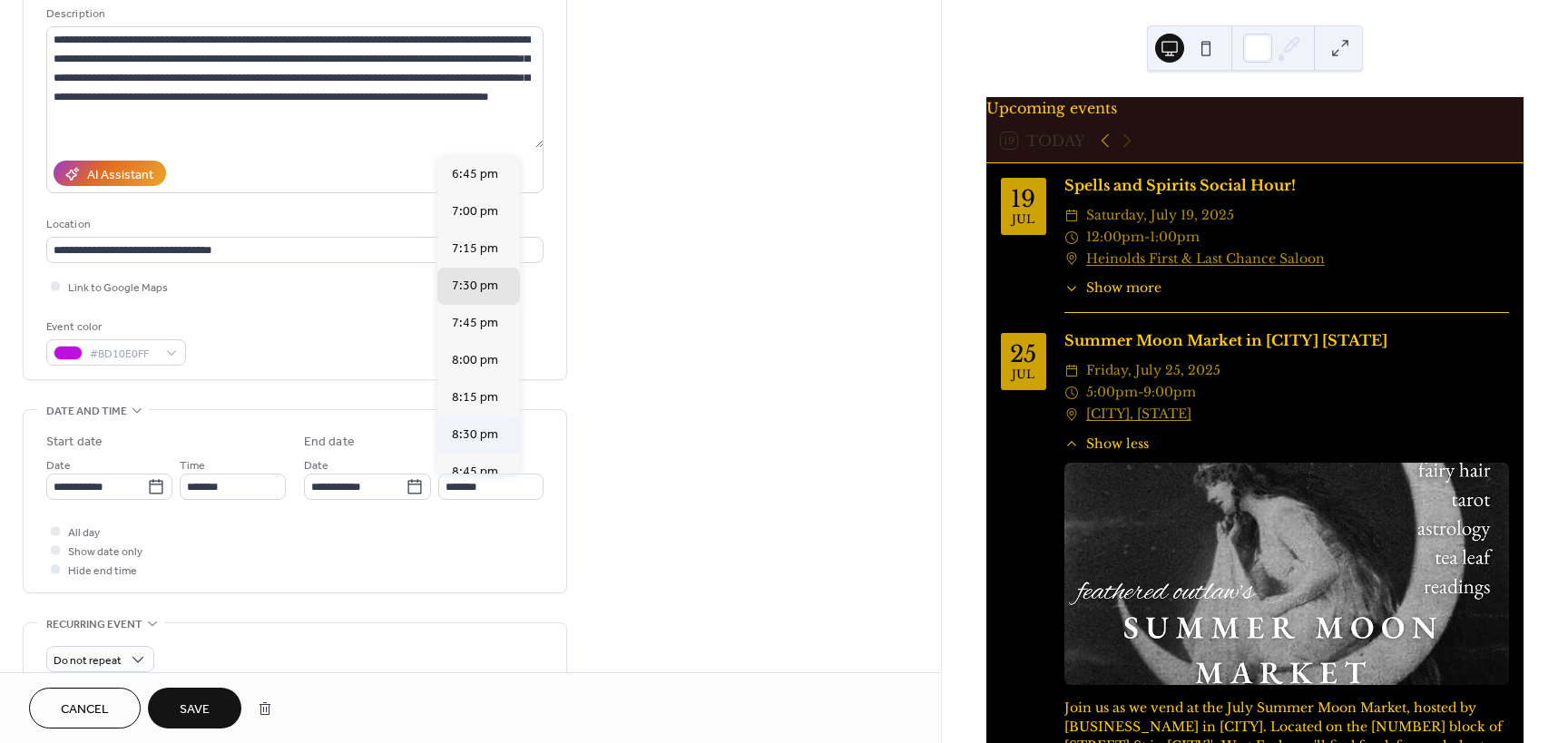 type on "*******" 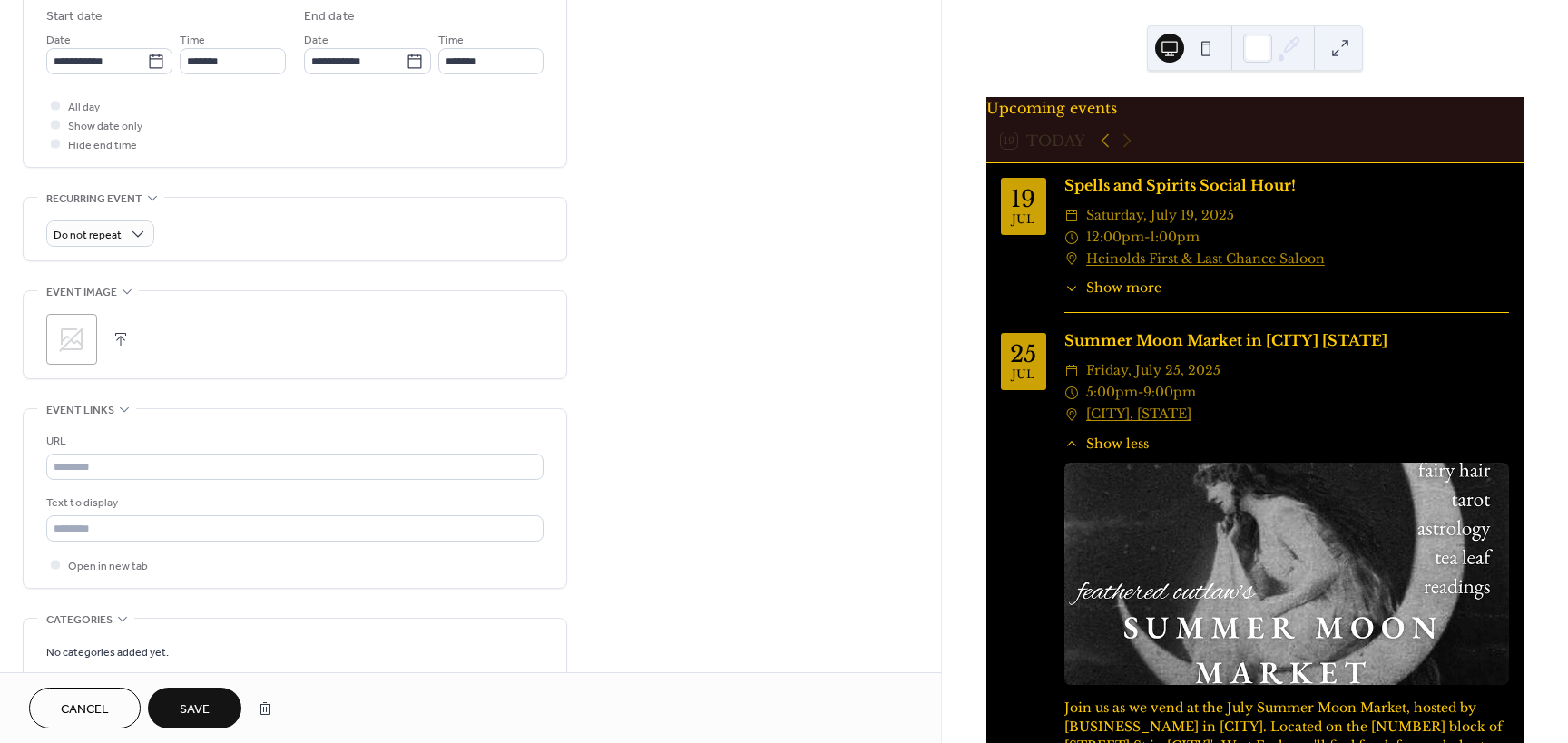 scroll, scrollTop: 544, scrollLeft: 0, axis: vertical 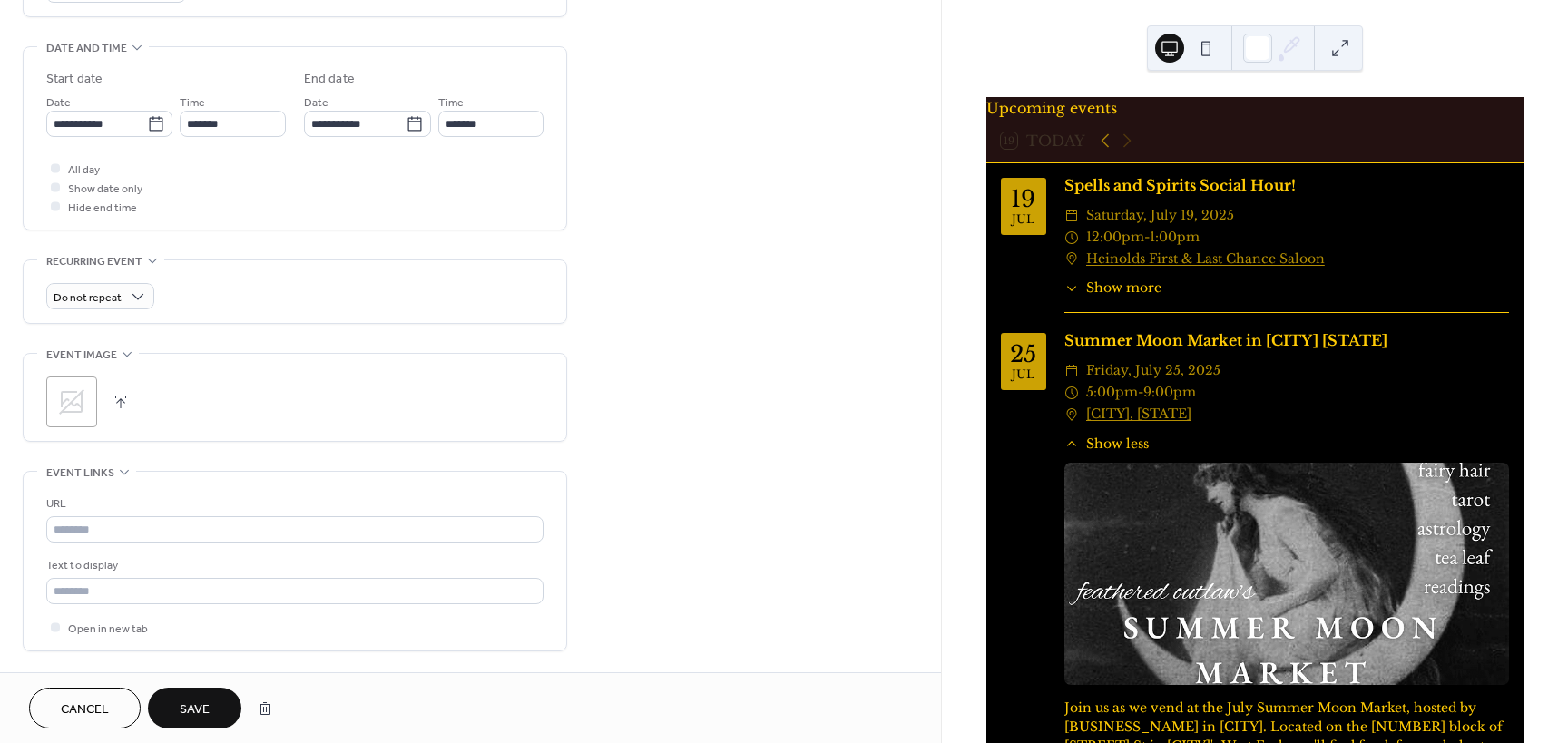 click 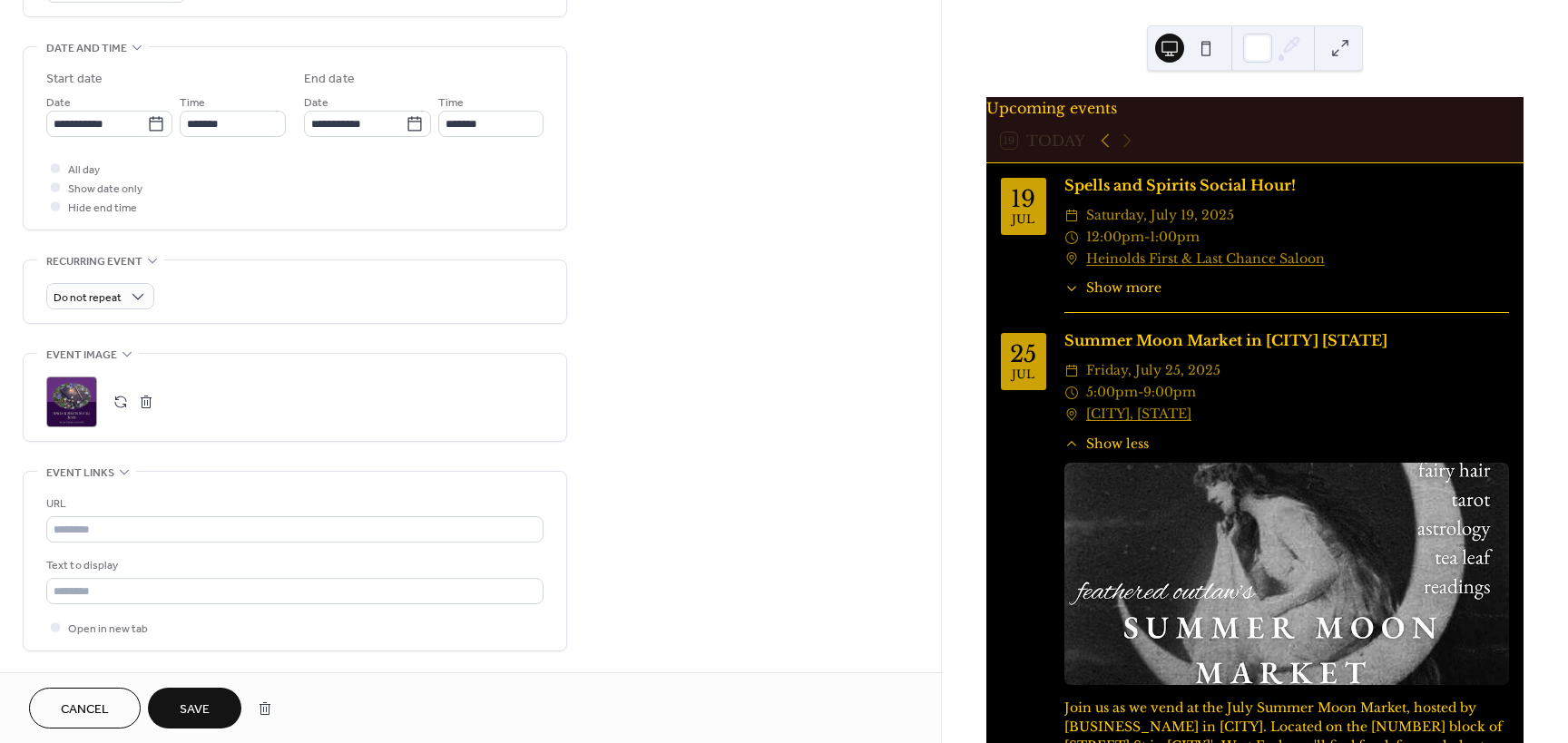 click on "Show more" at bounding box center (1123, 288) 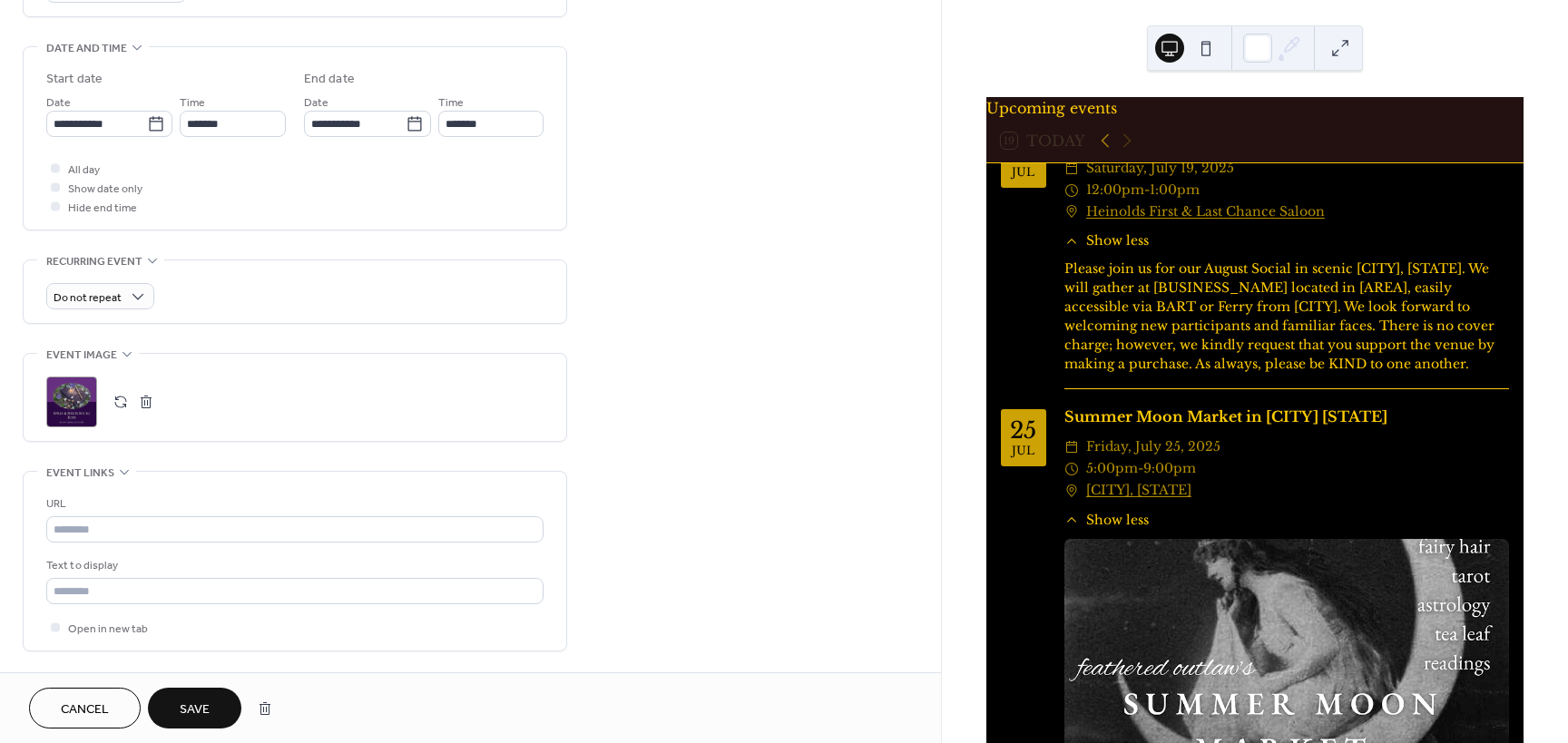 scroll, scrollTop: 0, scrollLeft: 0, axis: both 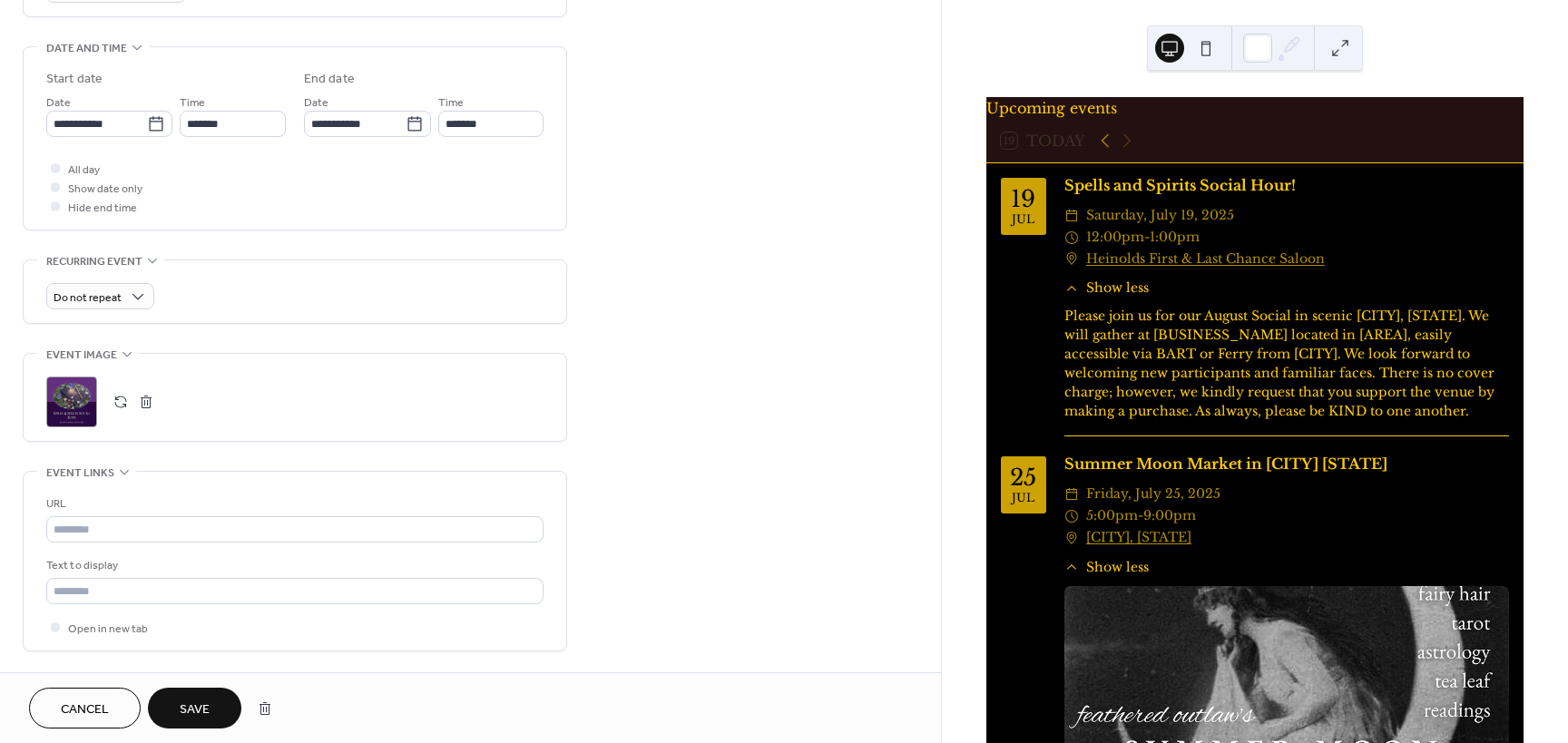 click on "Save" at bounding box center (194, 709) 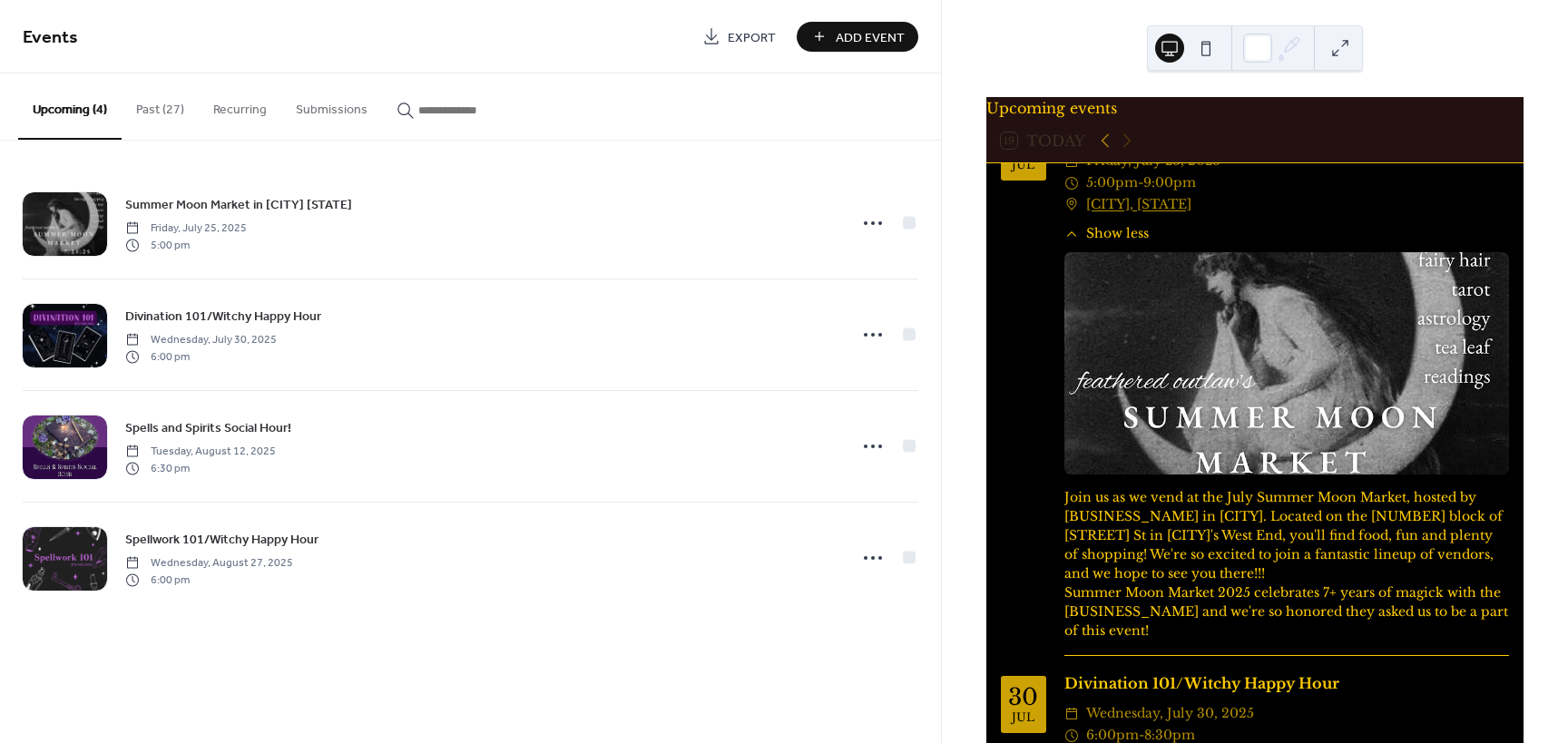 scroll, scrollTop: 272, scrollLeft: 0, axis: vertical 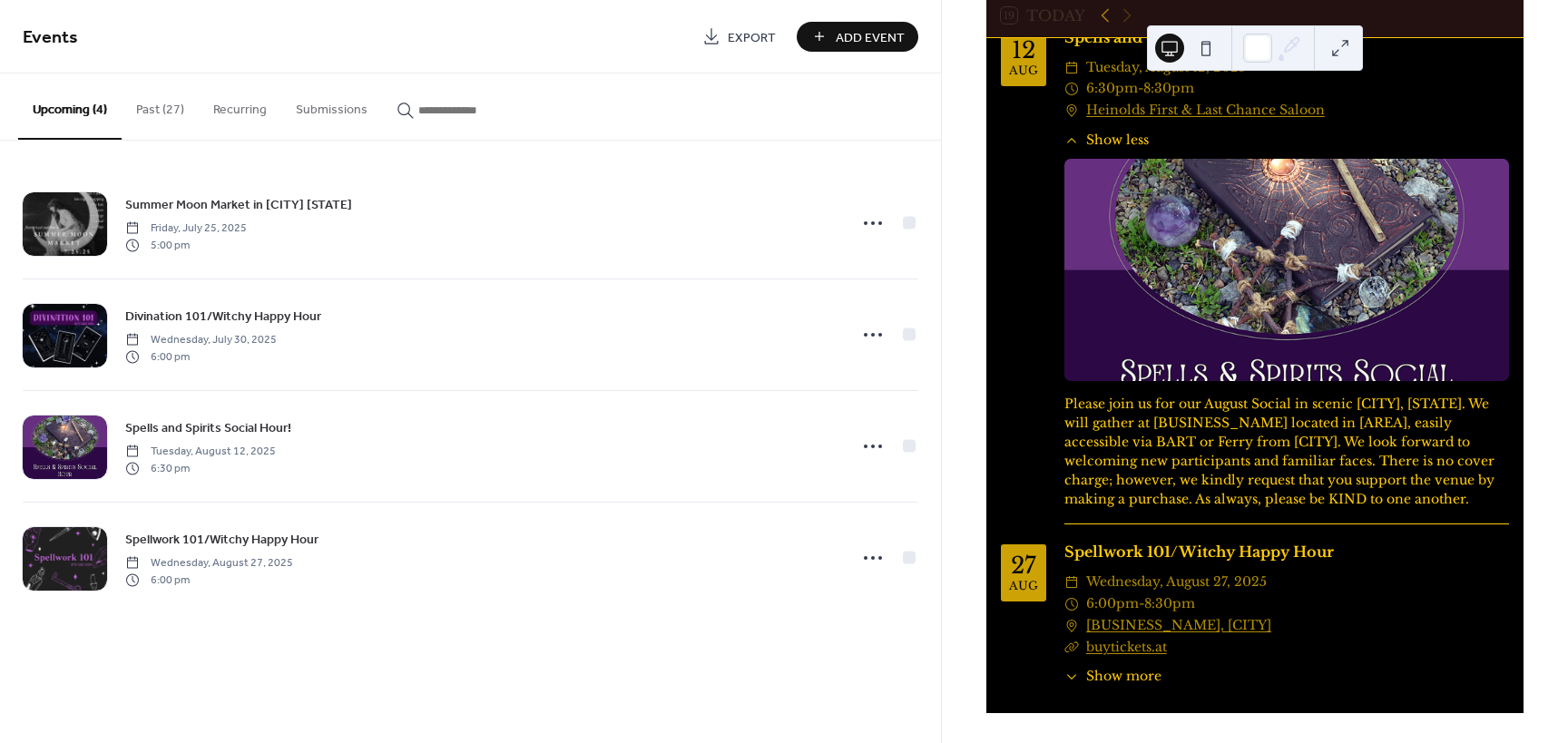 click on "Show more" at bounding box center [1123, 676] 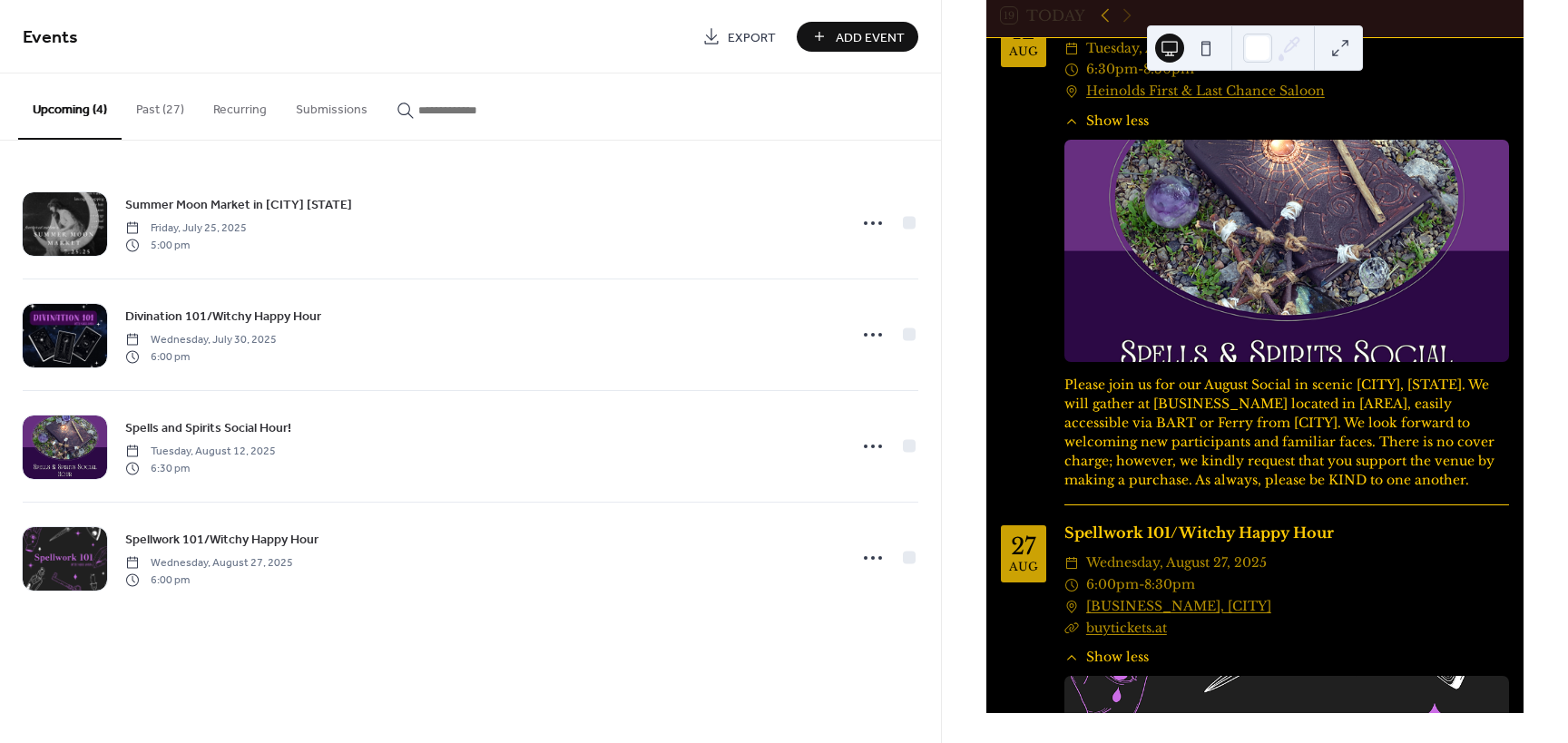 click on "Show less" at bounding box center (1117, 121) 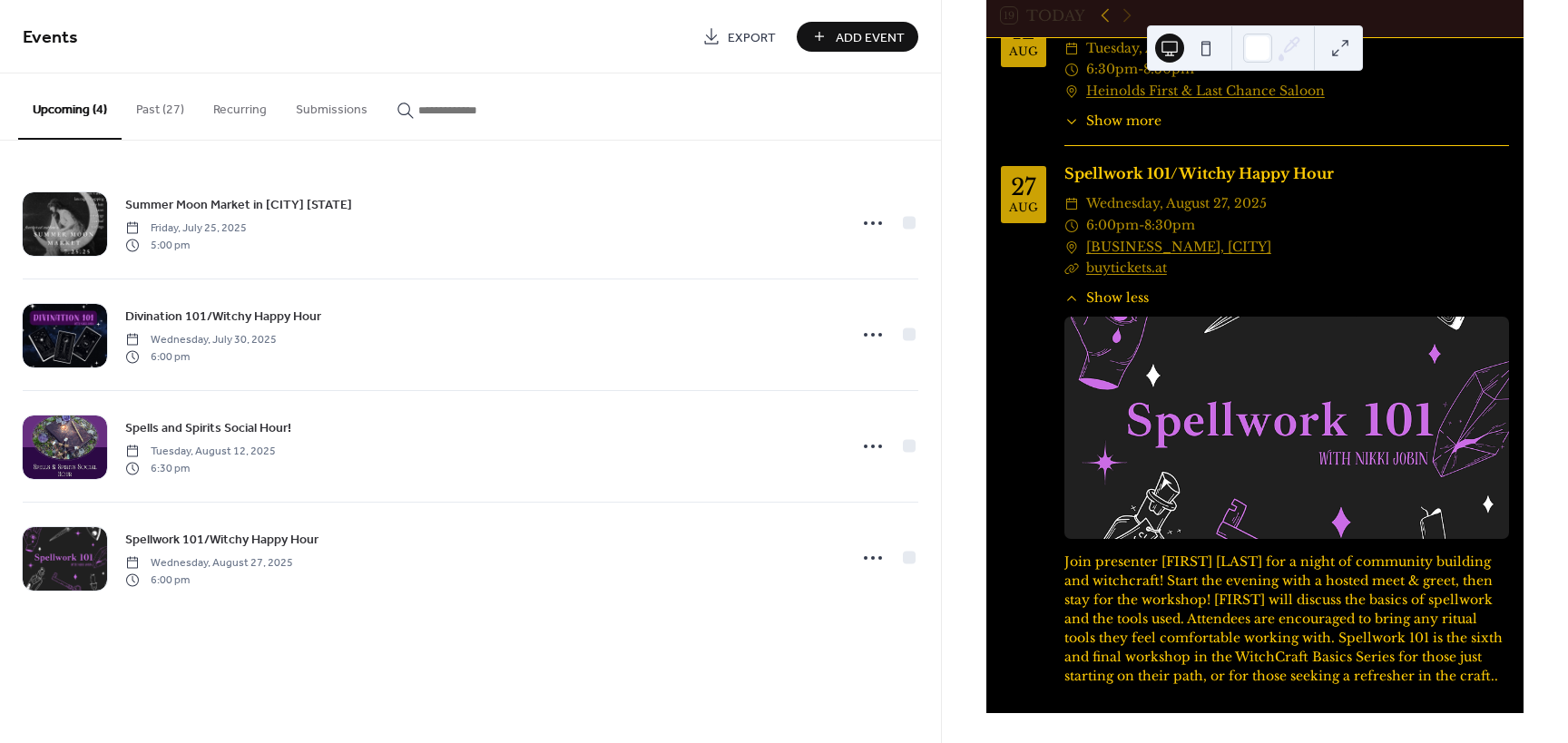 drag, startPoint x: 1104, startPoint y: 302, endPoint x: 1132, endPoint y: 302, distance: 28 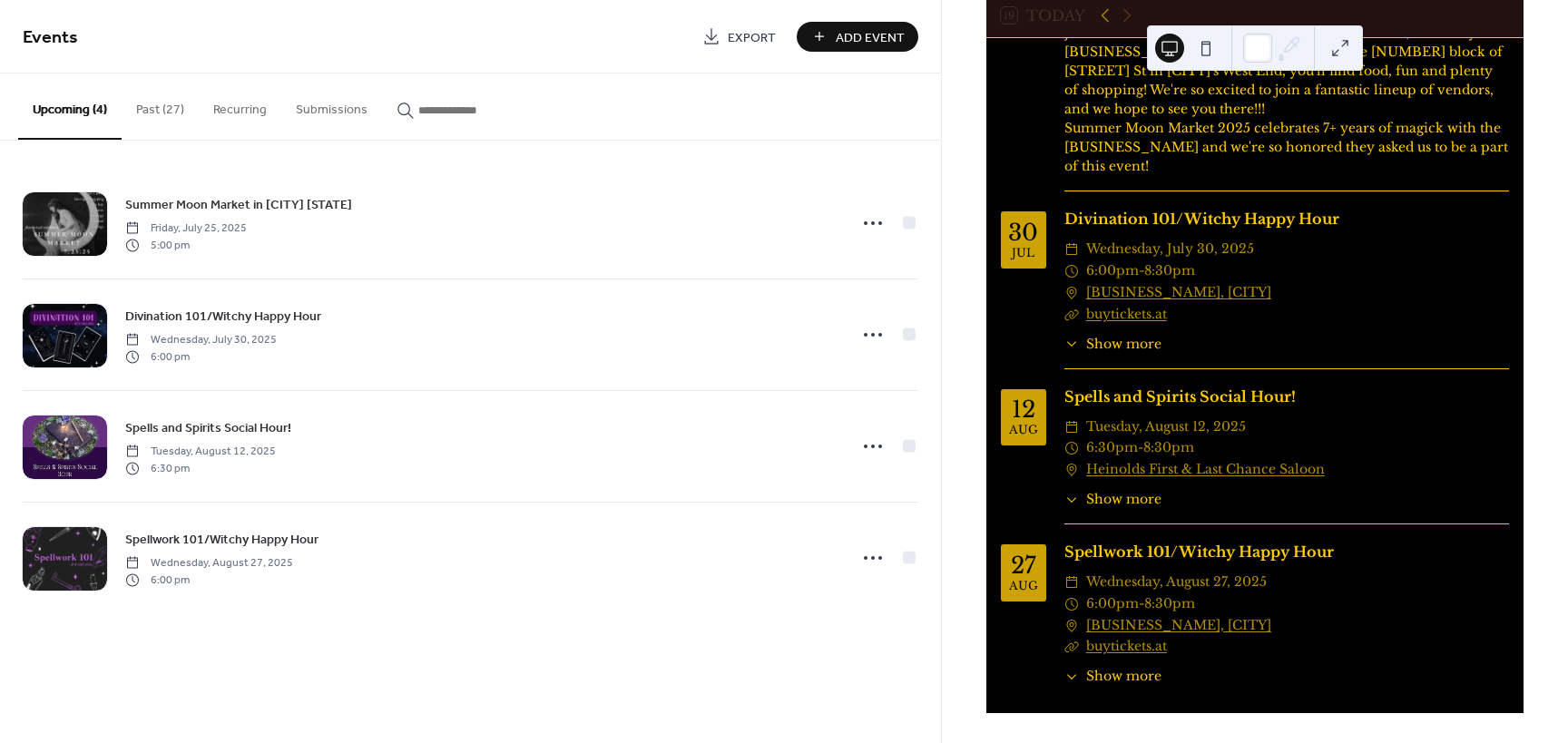 scroll, scrollTop: 399, scrollLeft: 0, axis: vertical 